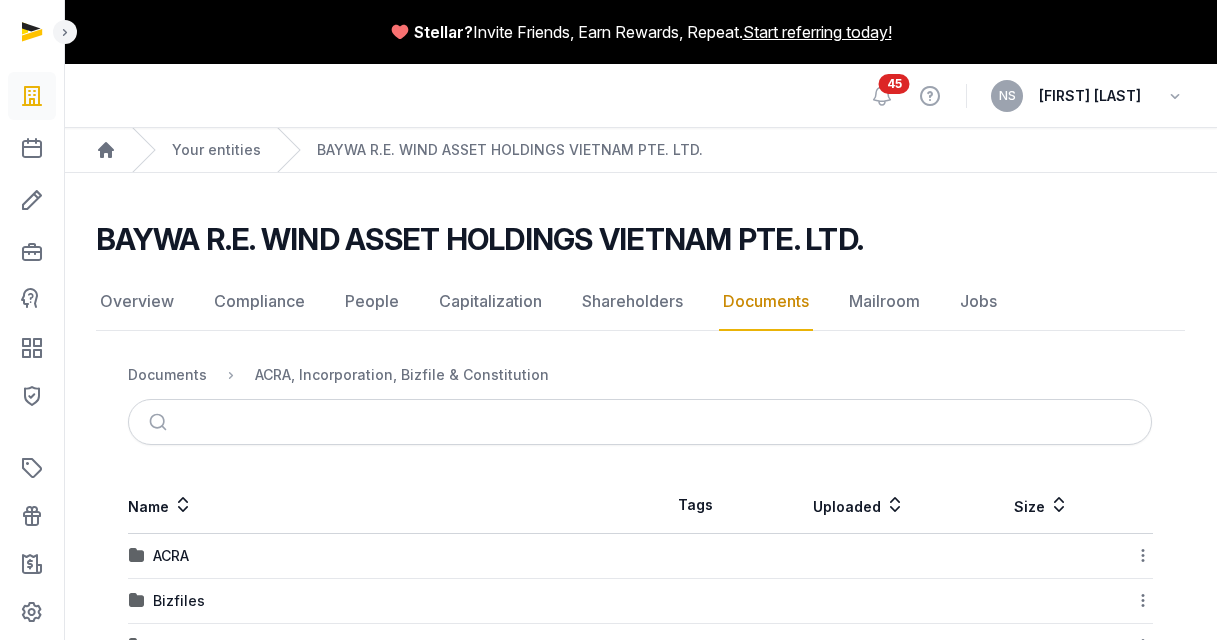 scroll, scrollTop: 66, scrollLeft: 0, axis: vertical 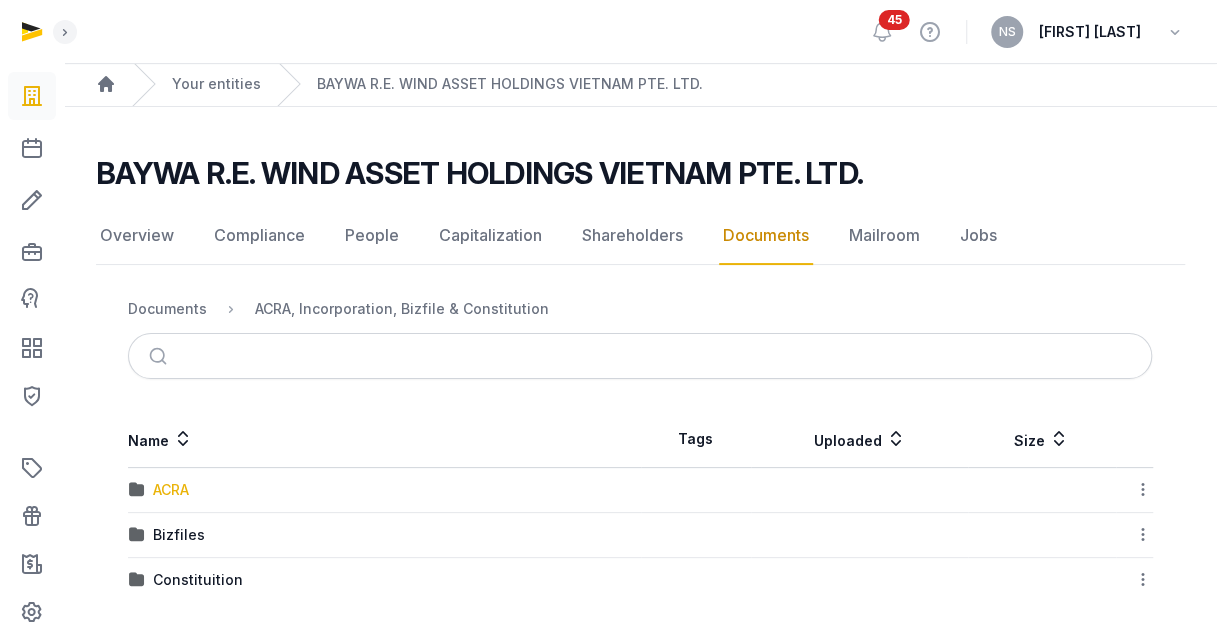 click on "ACRA" at bounding box center (171, 490) 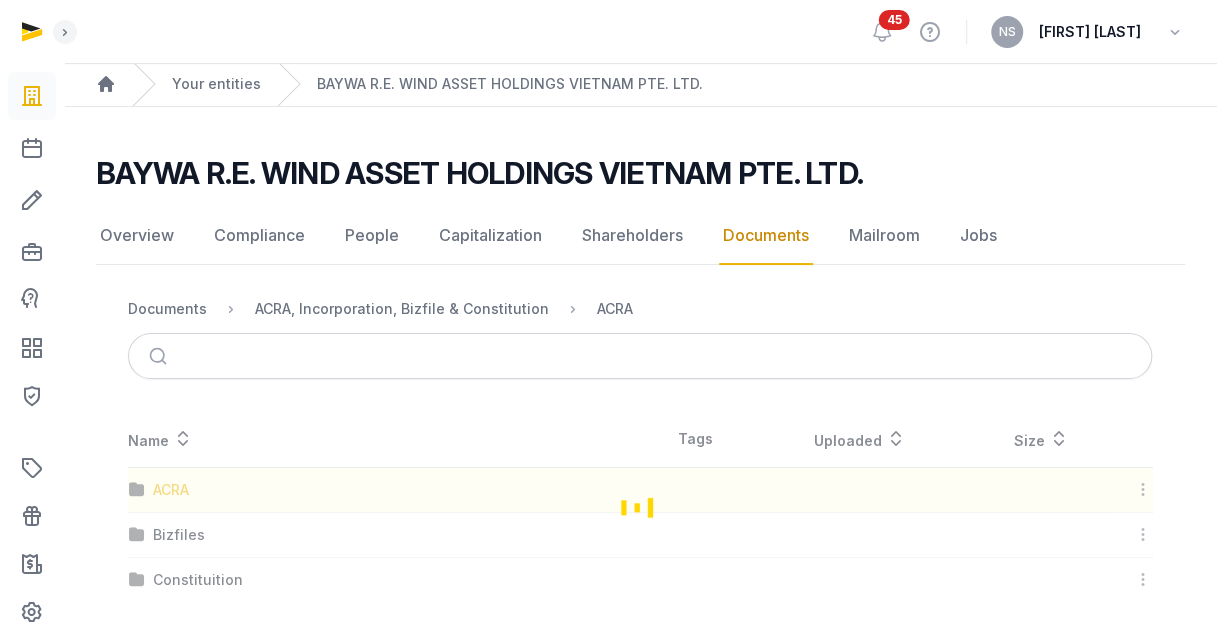 scroll, scrollTop: 0, scrollLeft: 0, axis: both 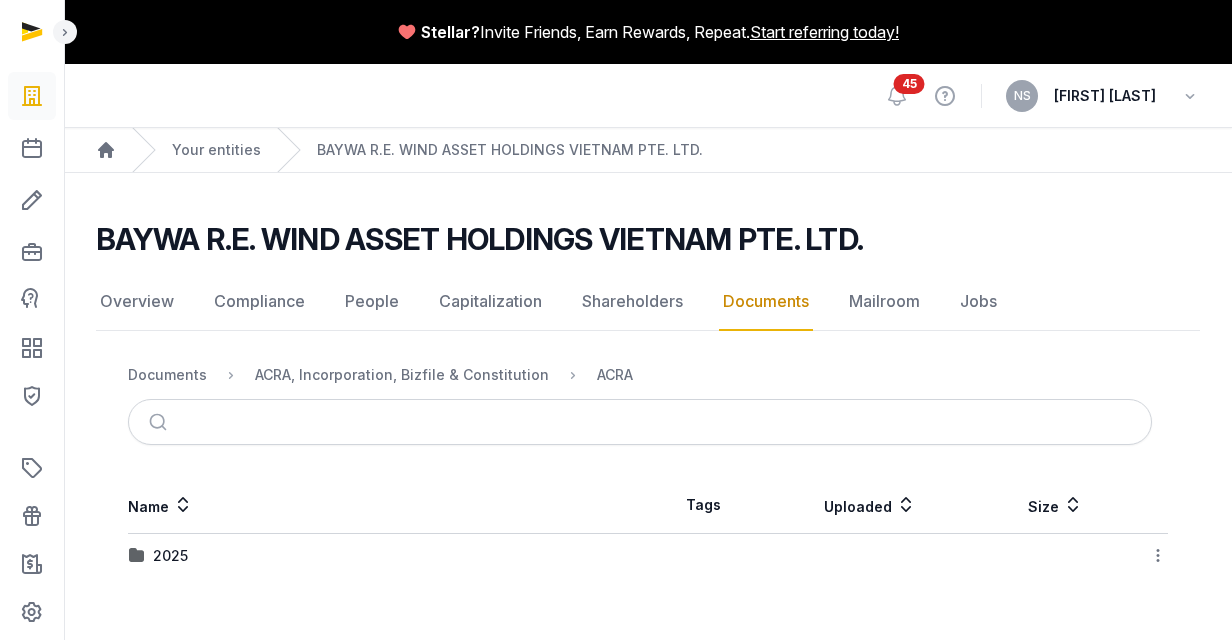 click on "BAYWA R.E. WIND ASSET HOLDINGS VIETNAM PTE. LTD. Documents Overview Compliance People Capitalization Shareholders Documents Mailroom Jobs Overview  Compliance  People  Capitalization  Shareholders  Documents  Mailroom  Jobs   Documents  ACRA, Incorporation, Bizfile & Constitution ACRA
Name  Tags  Uploaded   Size  [YEAR]   Download Folder" 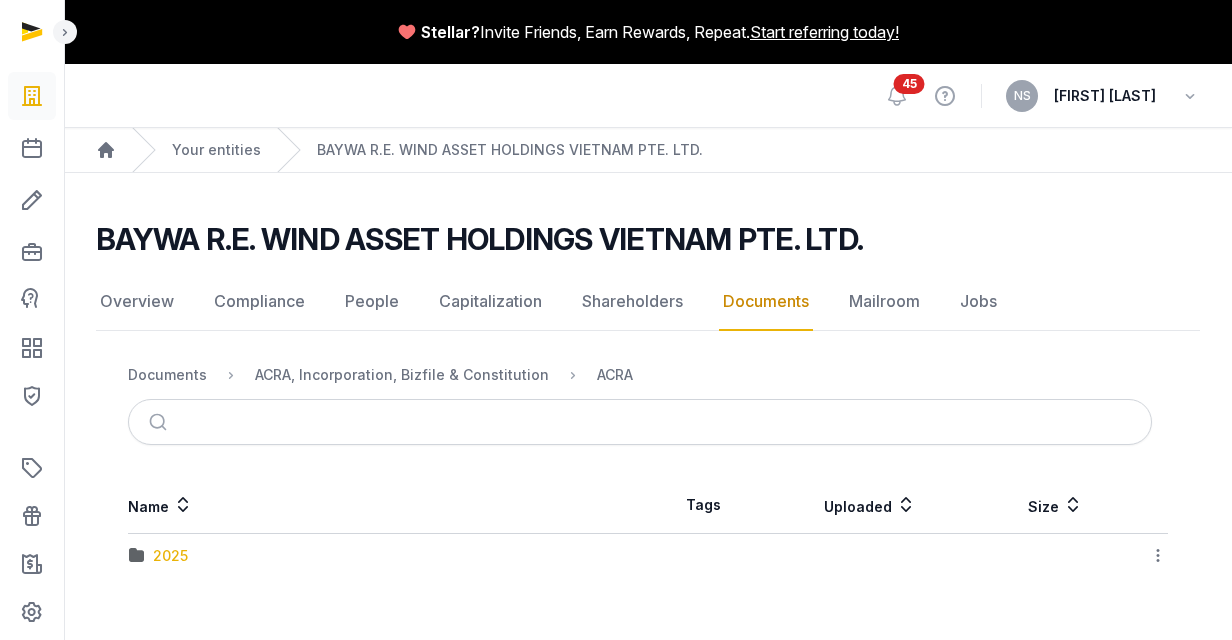 click on "2025" at bounding box center [170, 556] 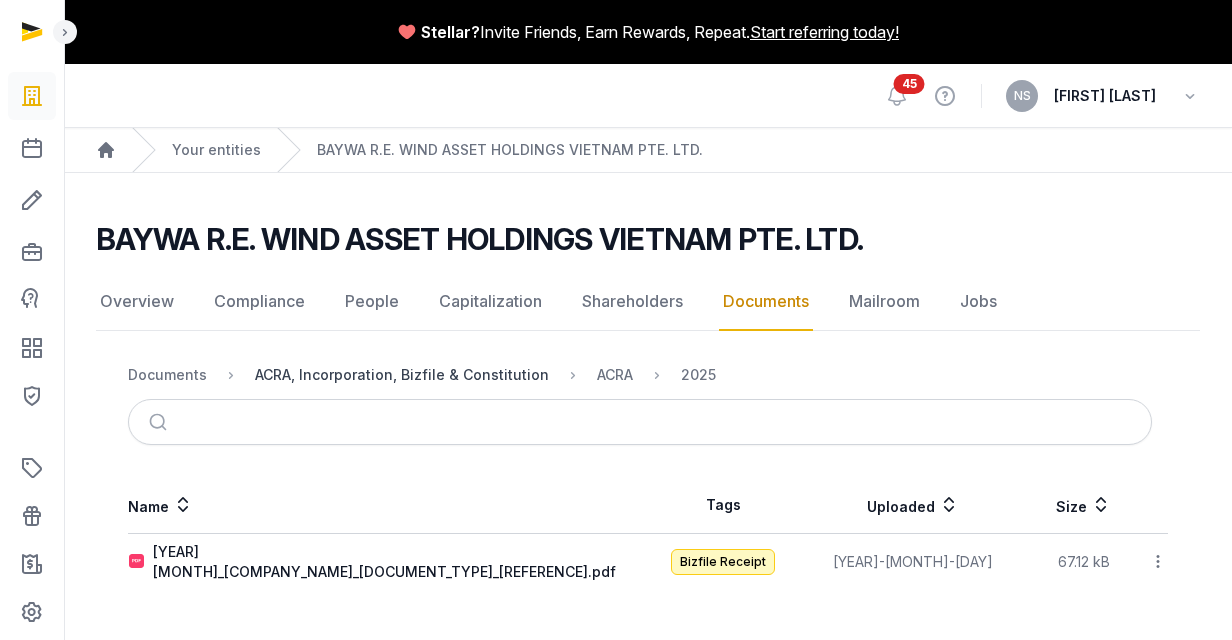 click on "ACRA, Incorporation, Bizfile & Constitution" at bounding box center [402, 375] 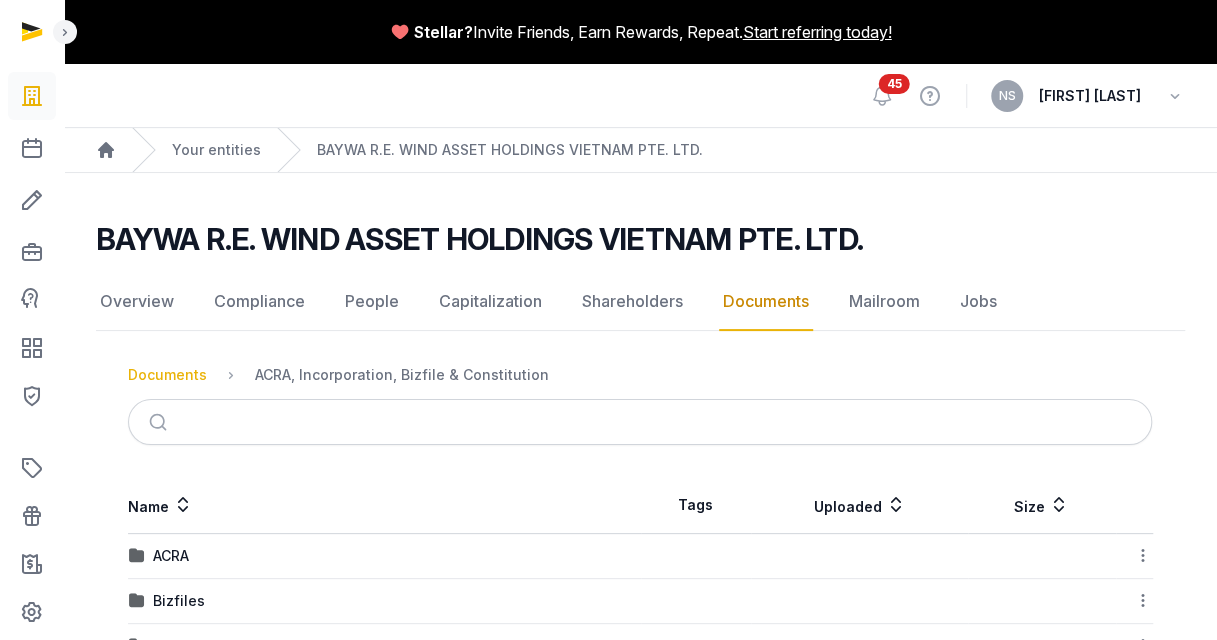 click on "Documents" at bounding box center [167, 375] 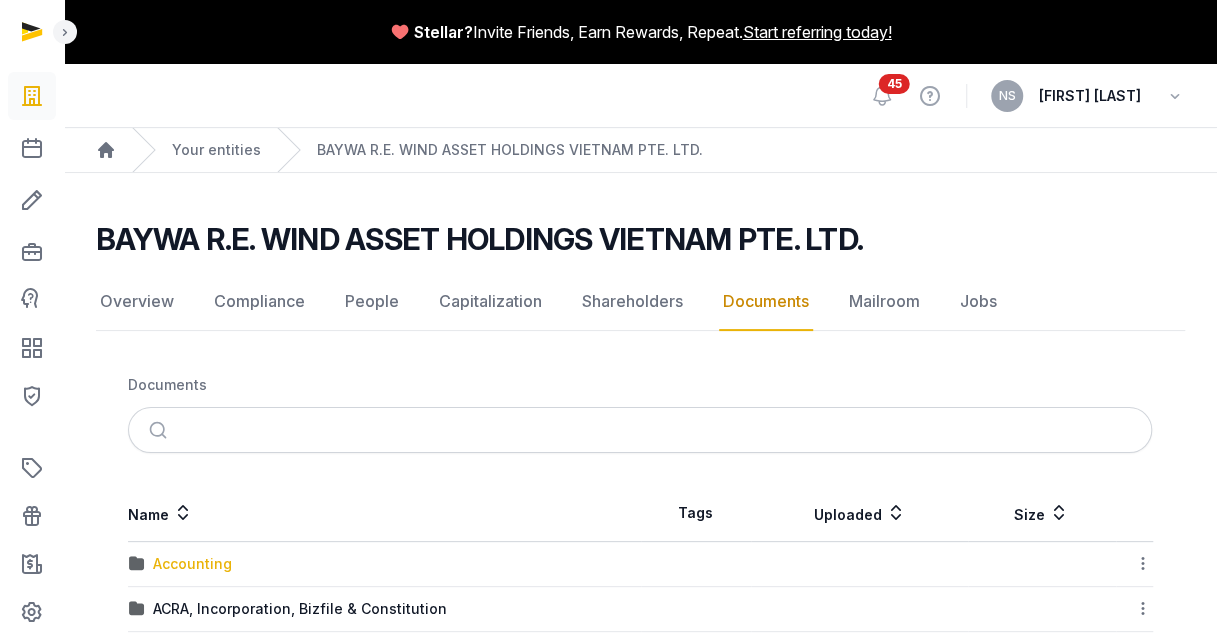 click on "Accounting" at bounding box center (192, 564) 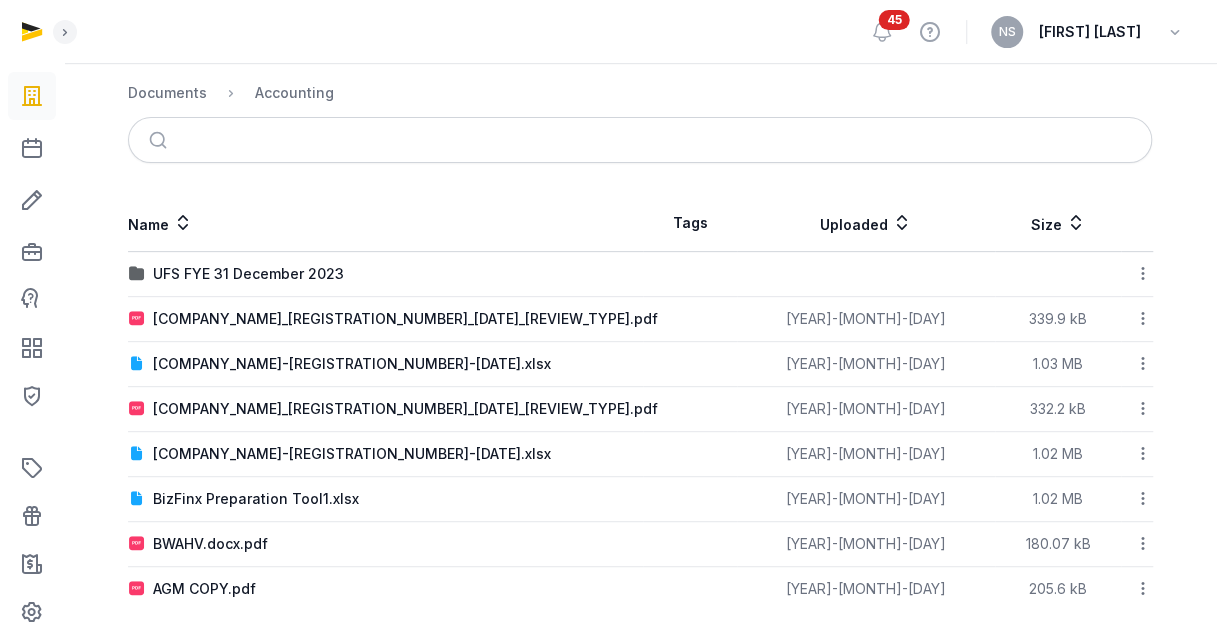 scroll, scrollTop: 313, scrollLeft: 0, axis: vertical 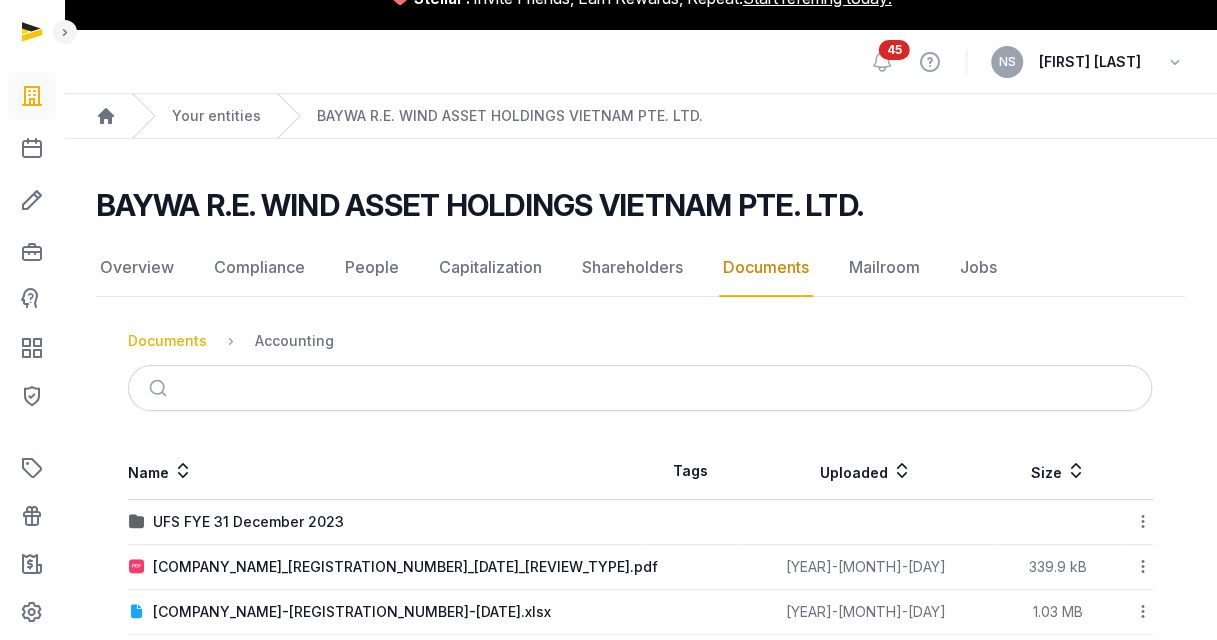 click on "Documents" at bounding box center [167, 341] 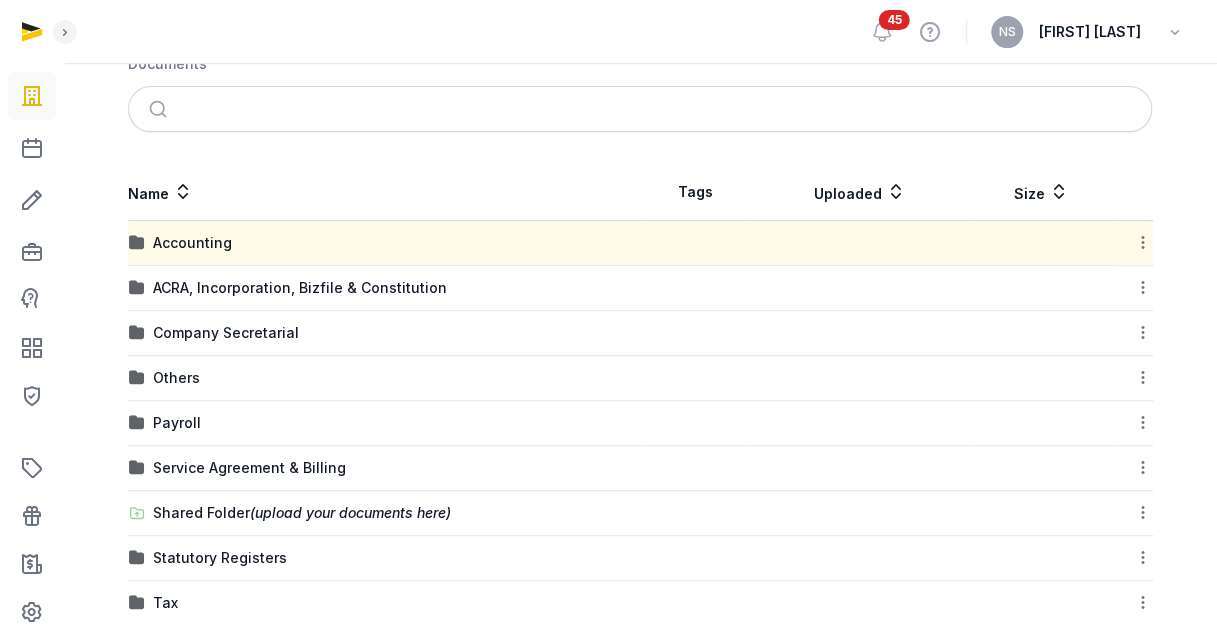 scroll, scrollTop: 342, scrollLeft: 0, axis: vertical 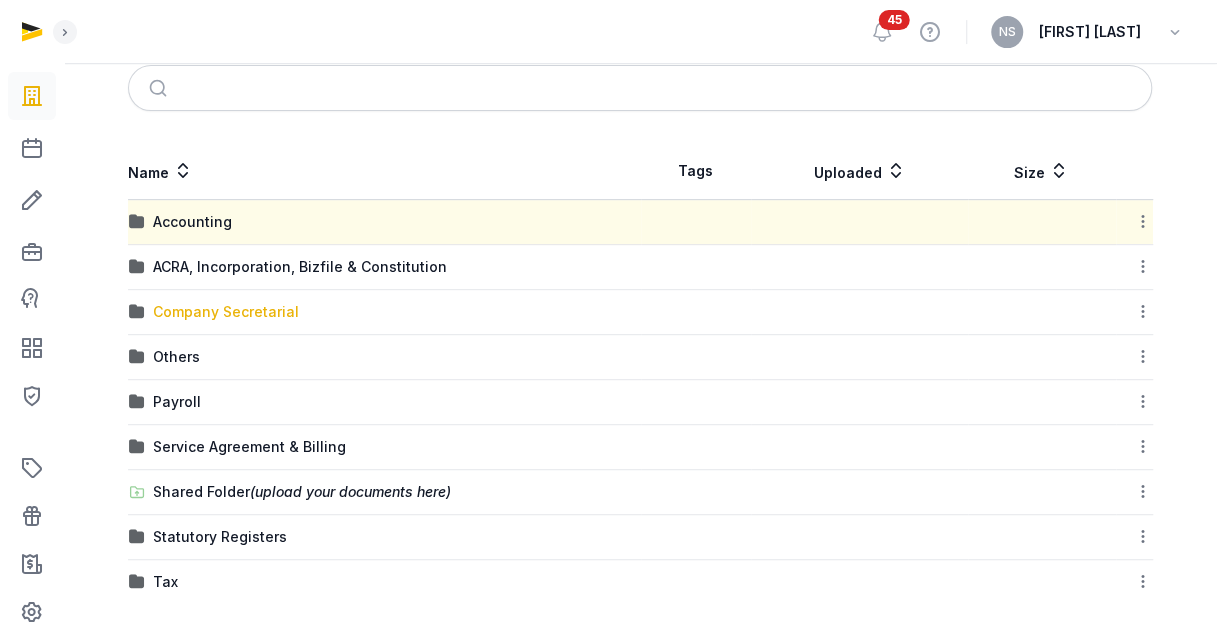 click on "Company Secretarial" at bounding box center (226, 312) 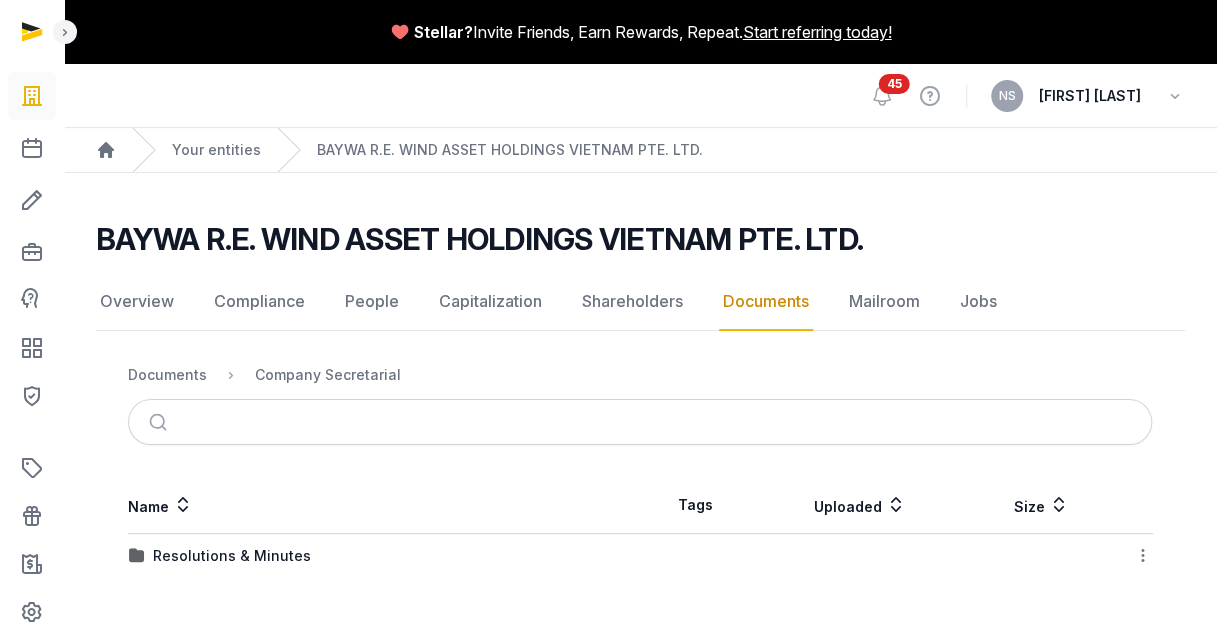 scroll, scrollTop: 0, scrollLeft: 0, axis: both 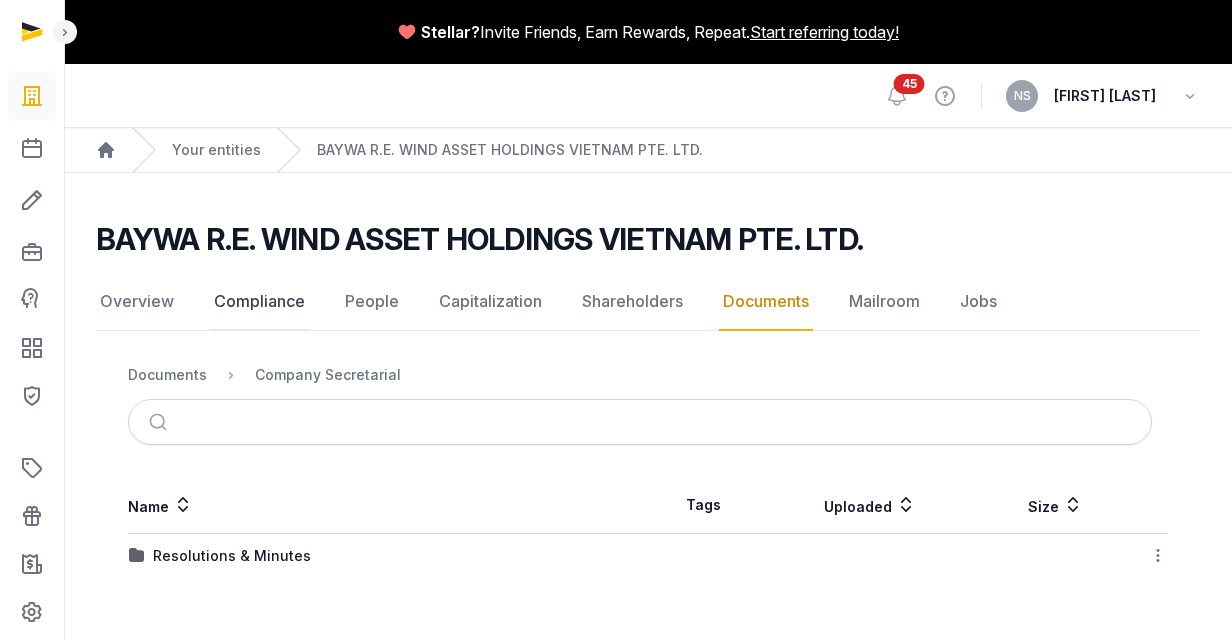 click on "Compliance" 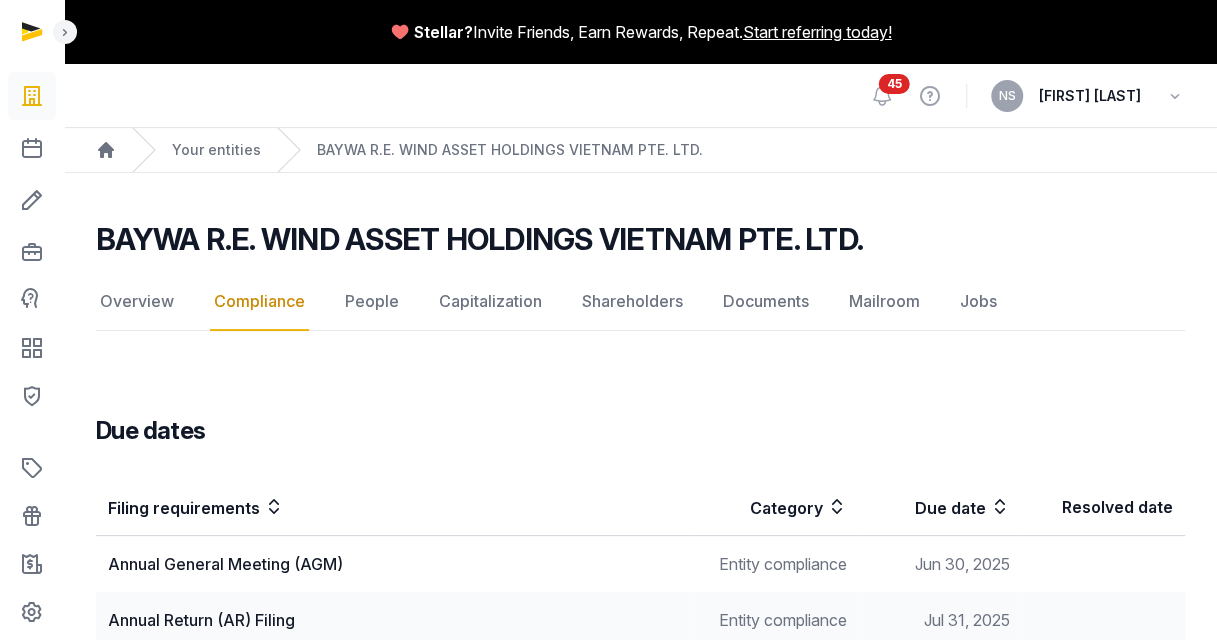 scroll, scrollTop: 103, scrollLeft: 0, axis: vertical 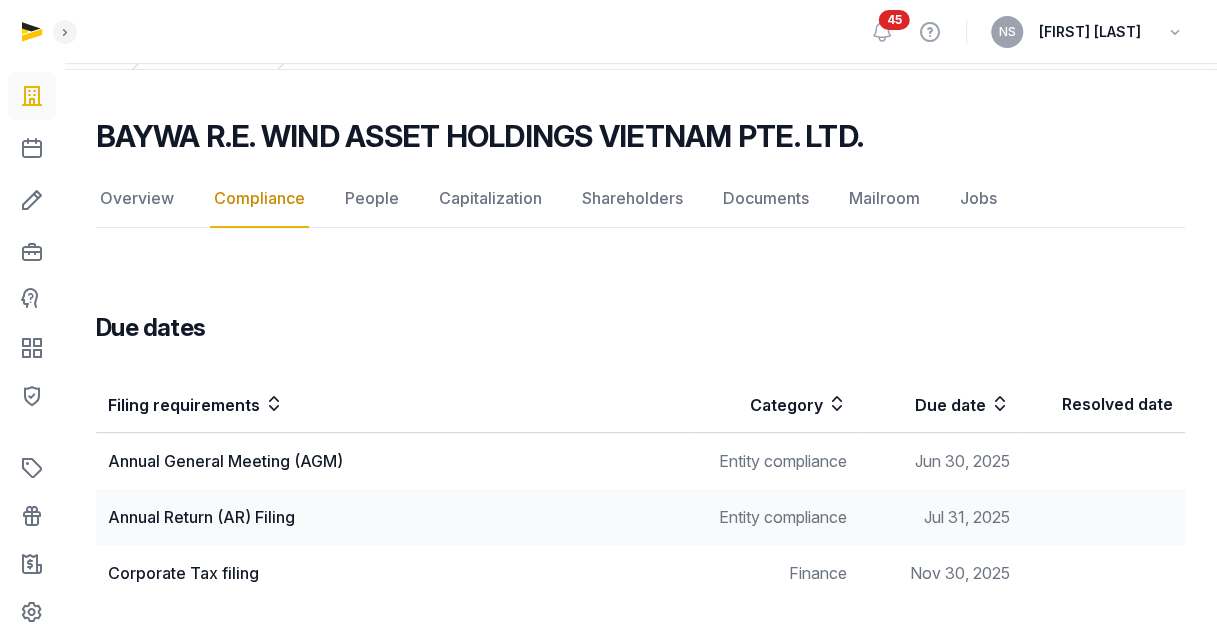 click on "Annual Return (AR) Filing" at bounding box center [395, 517] 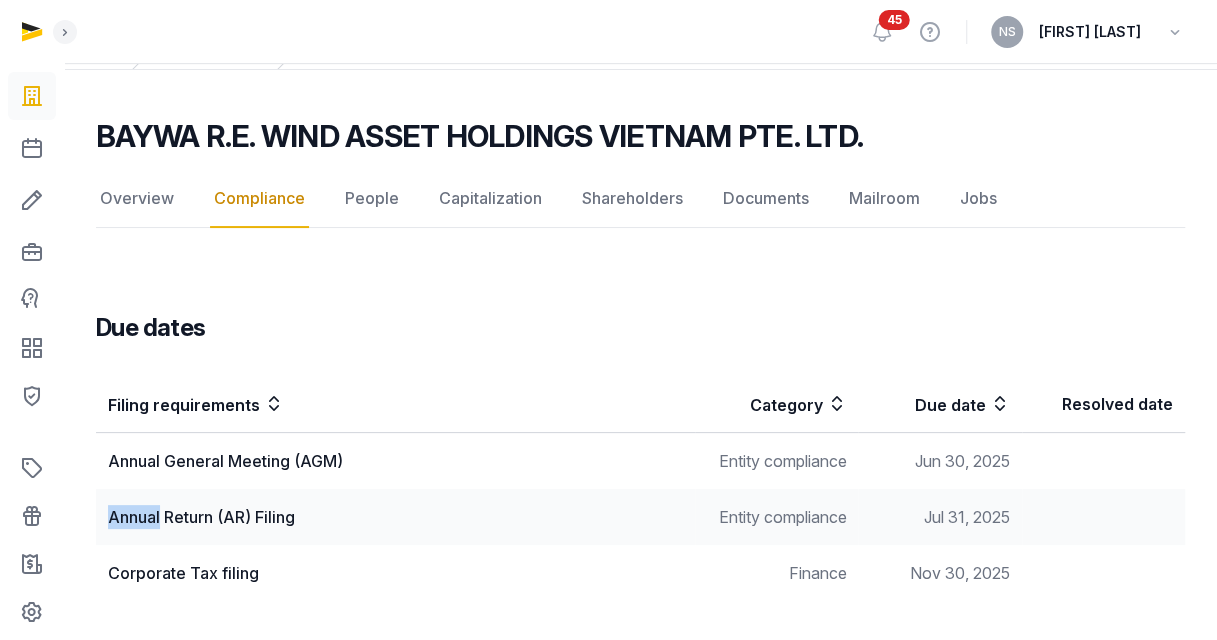 click on "Annual Return (AR) Filing" at bounding box center (395, 517) 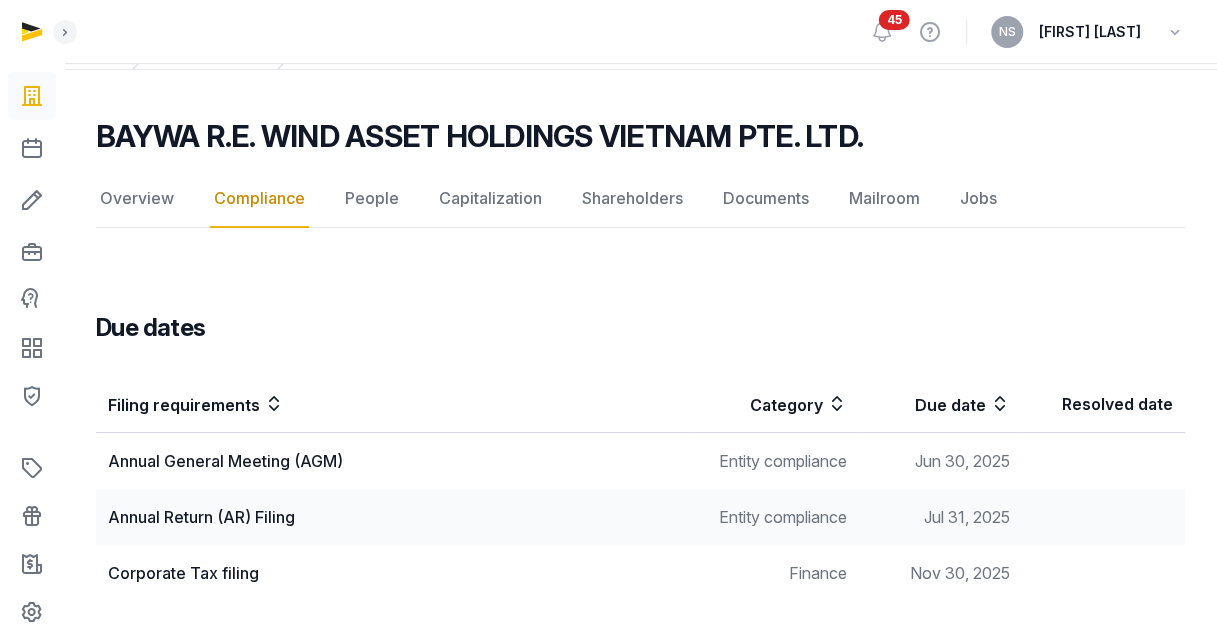 click on "Annual Return (AR) Filing" at bounding box center (395, 517) 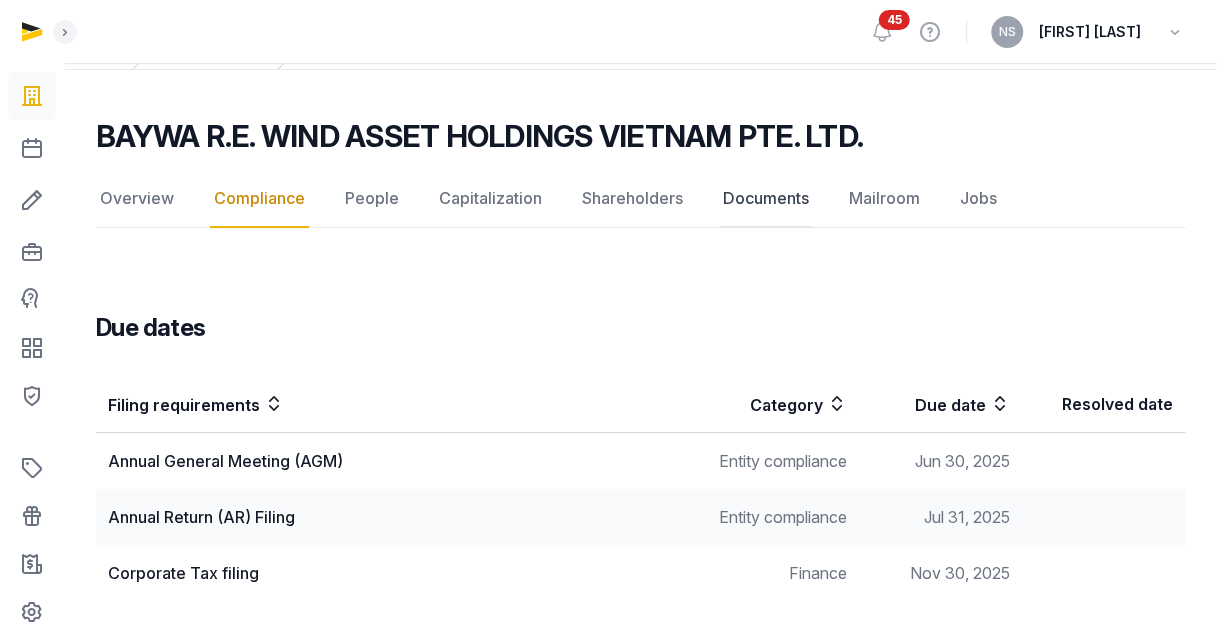 click on "Documents" 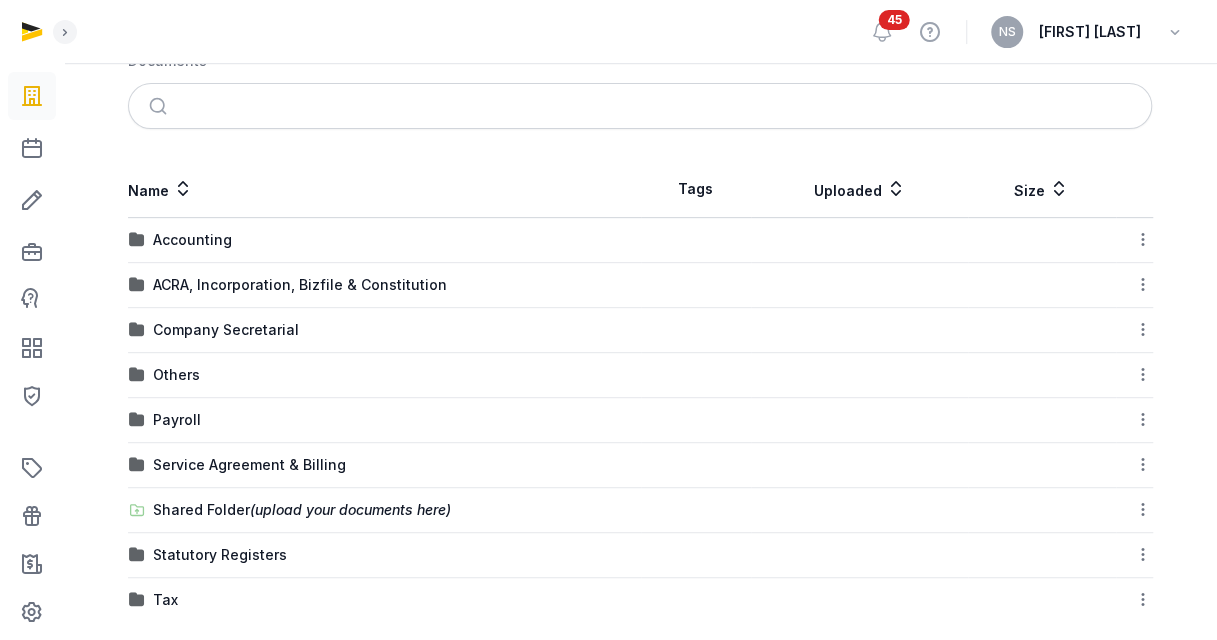 scroll, scrollTop: 342, scrollLeft: 0, axis: vertical 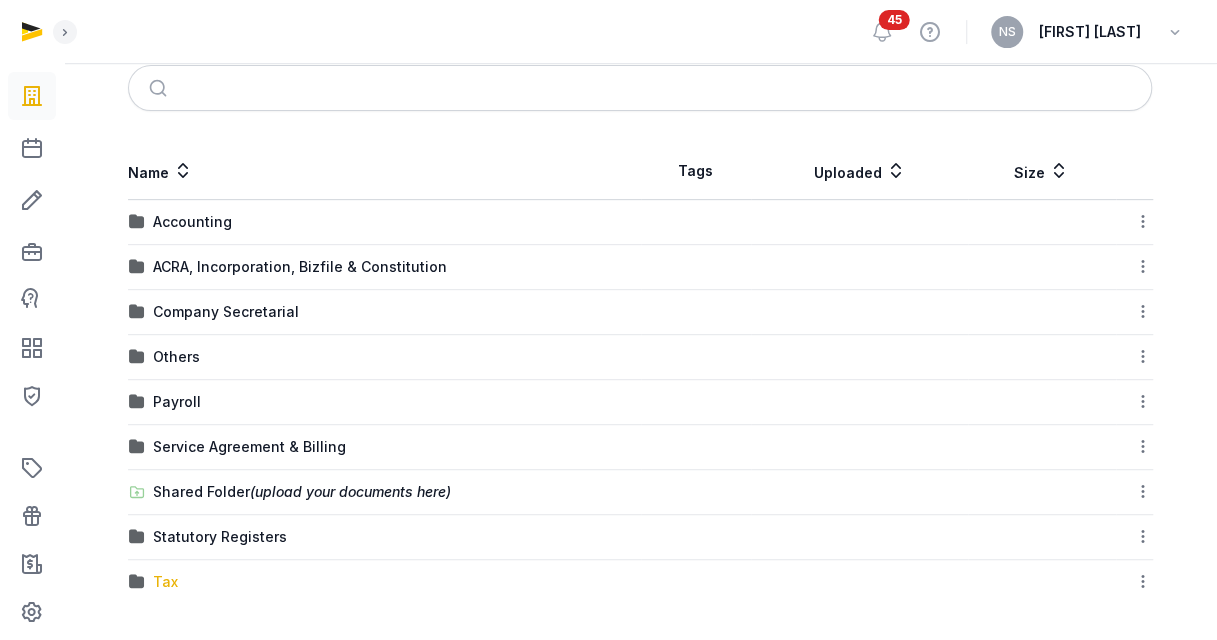 click on "Tax" at bounding box center (165, 582) 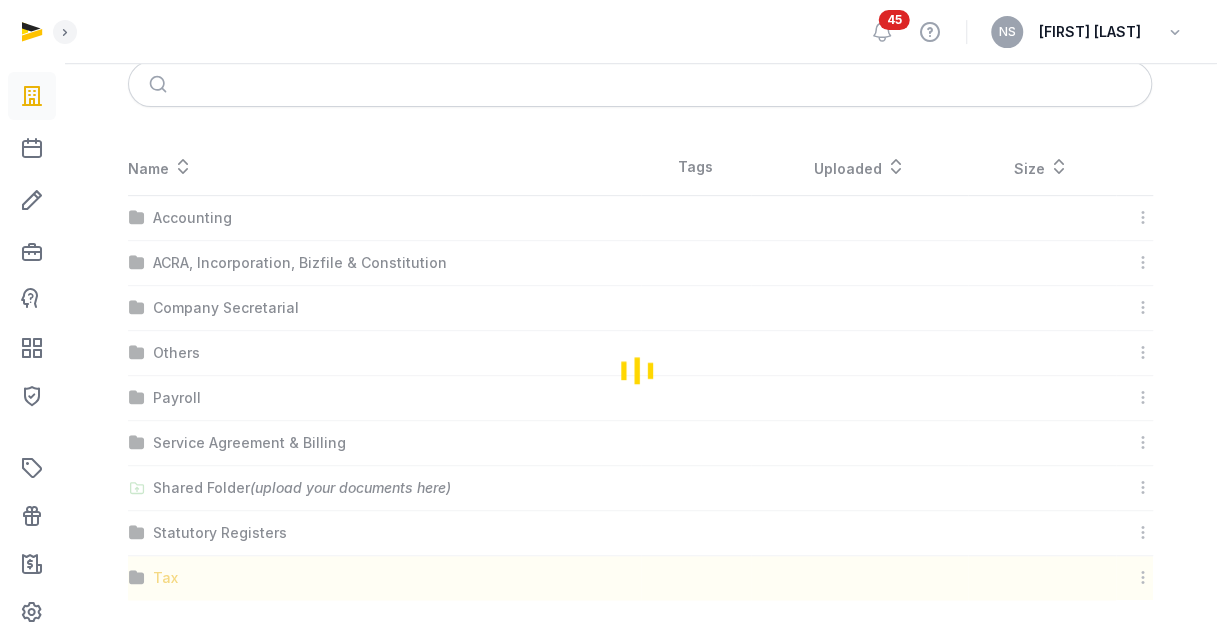 scroll, scrollTop: 330, scrollLeft: 0, axis: vertical 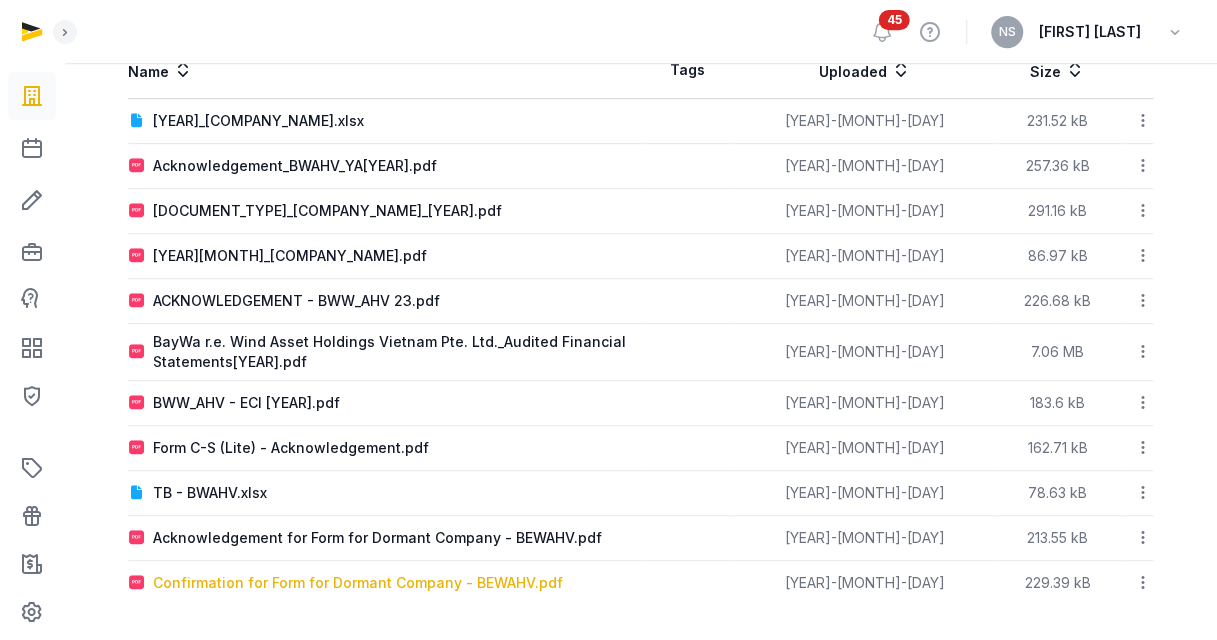 click on "Confirmation for Form for Dormant Company - BEWAHV.pdf" at bounding box center (358, 583) 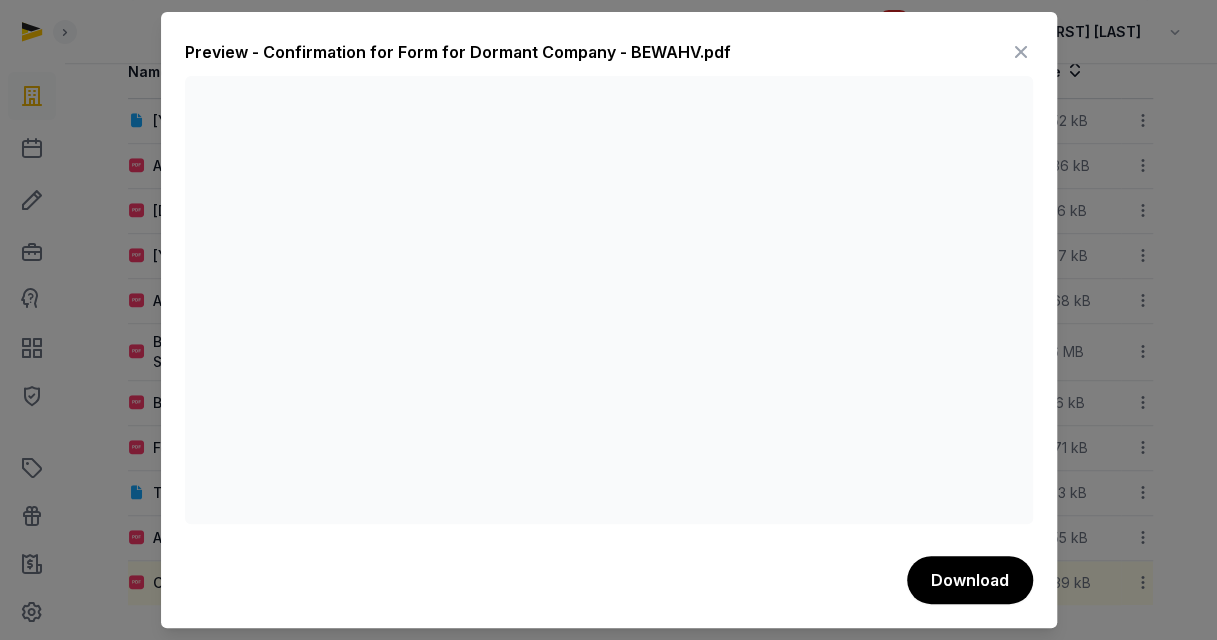 click at bounding box center (1021, 52) 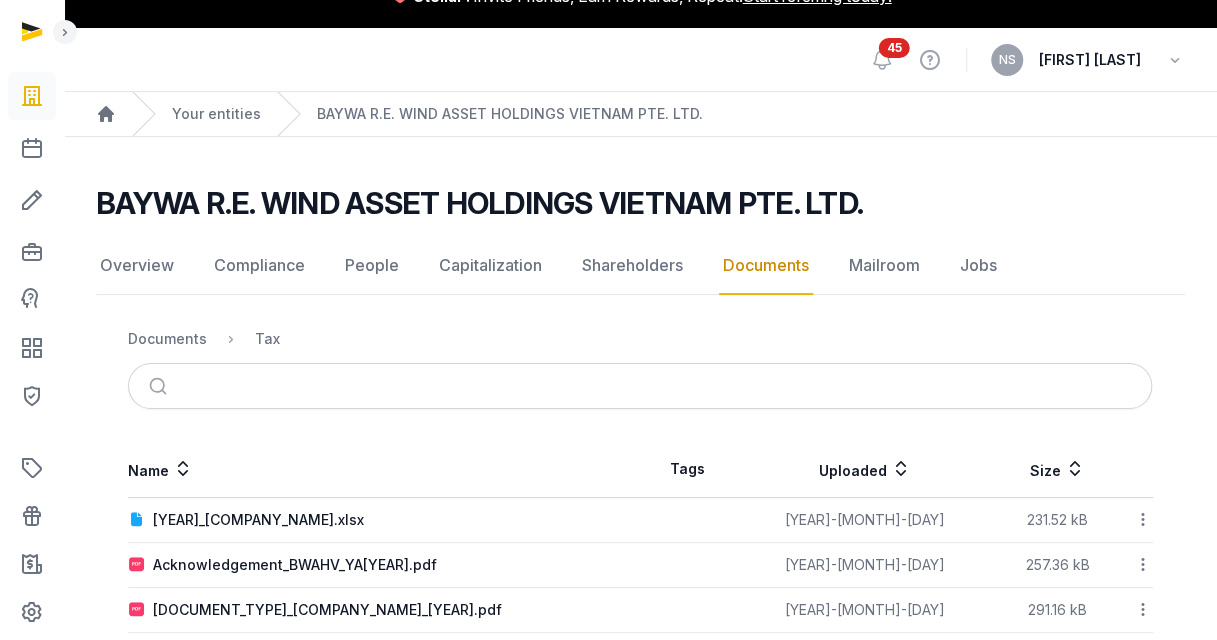 scroll, scrollTop: 35, scrollLeft: 0, axis: vertical 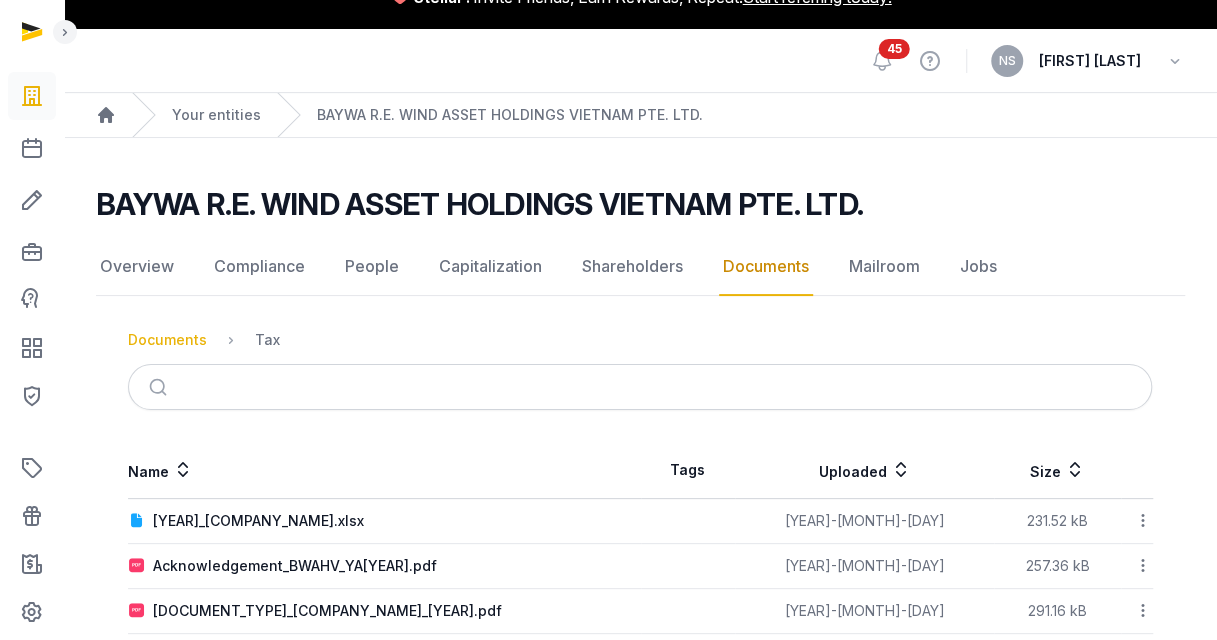 click on "Documents" at bounding box center [167, 340] 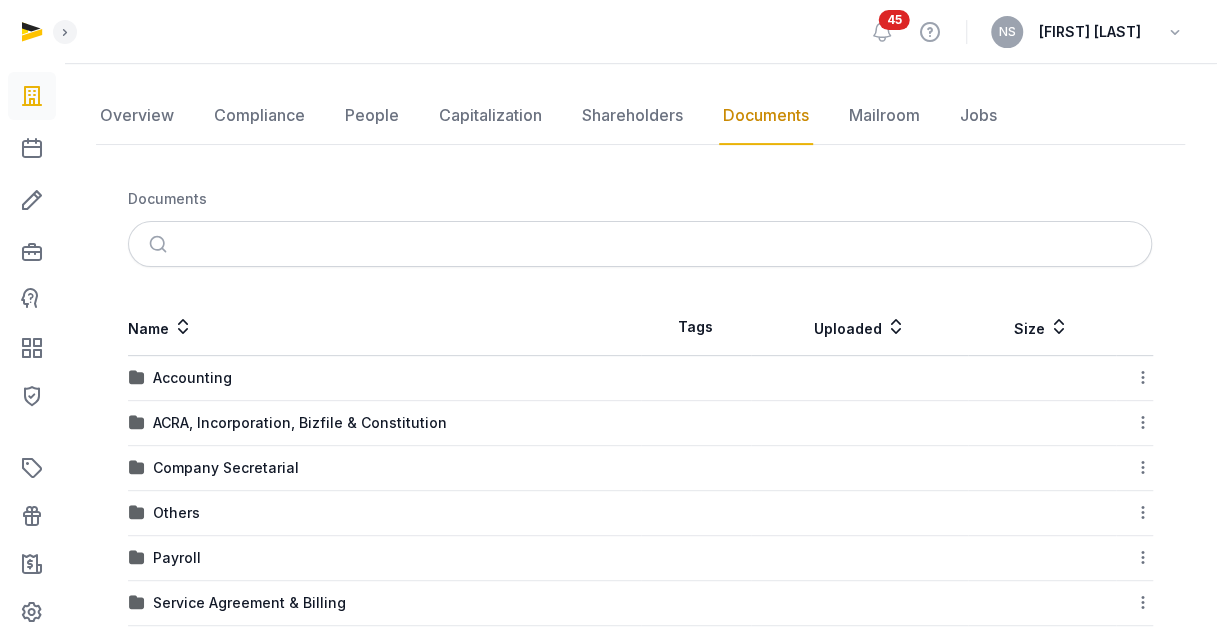scroll, scrollTop: 0, scrollLeft: 0, axis: both 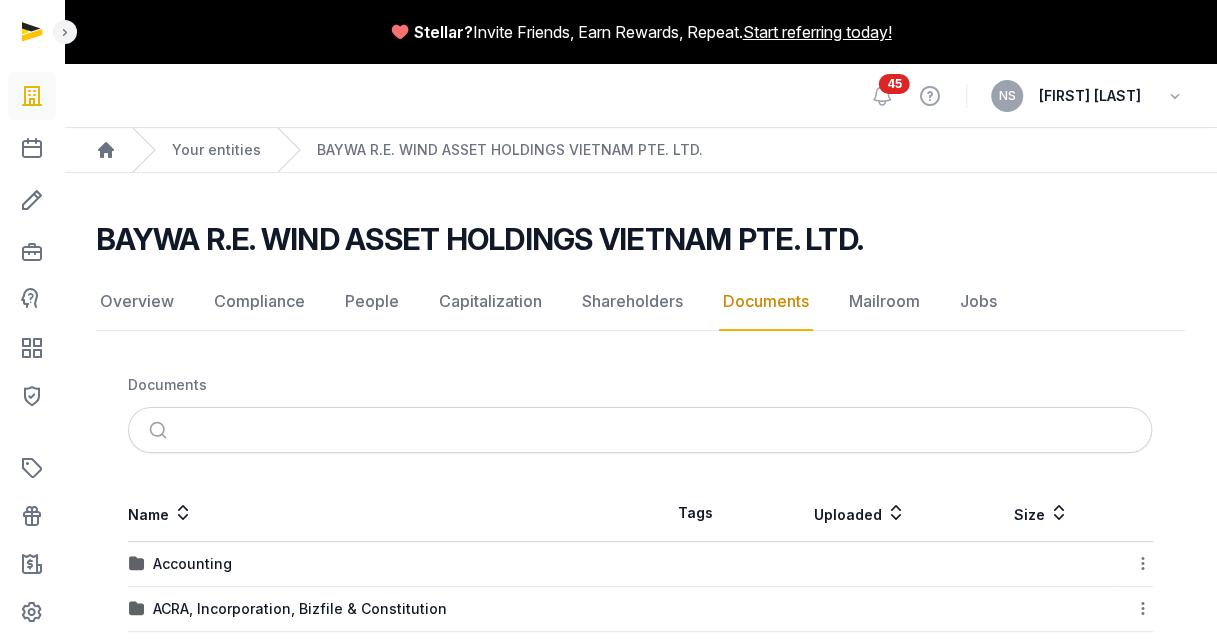 click on "Documents" 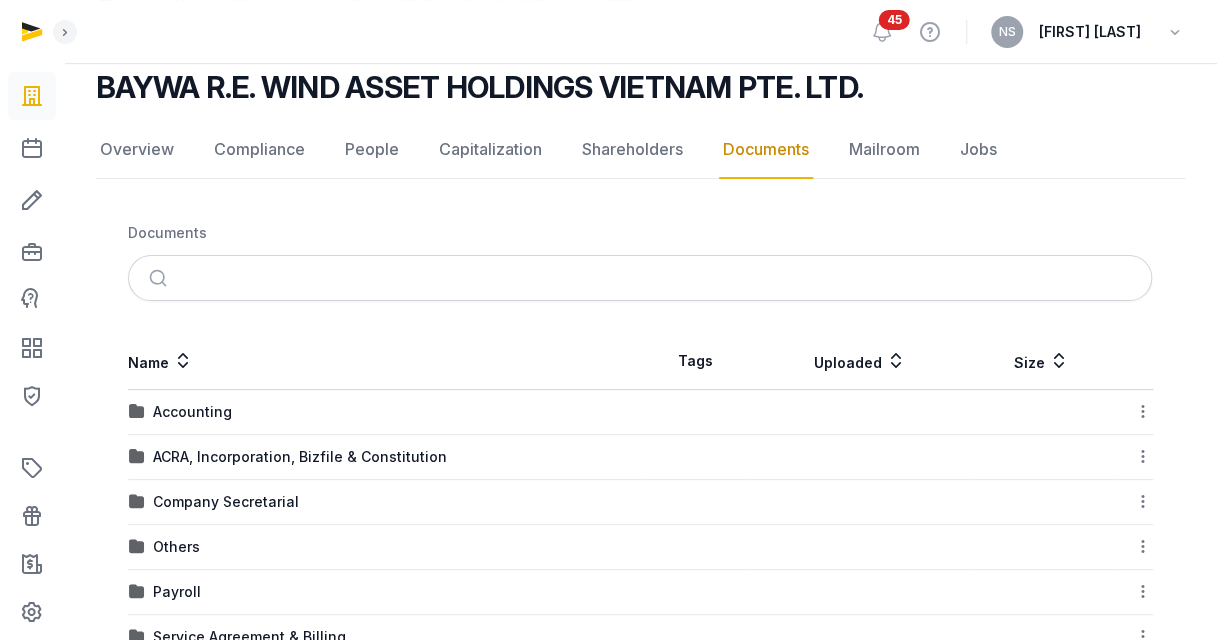 scroll, scrollTop: 42, scrollLeft: 0, axis: vertical 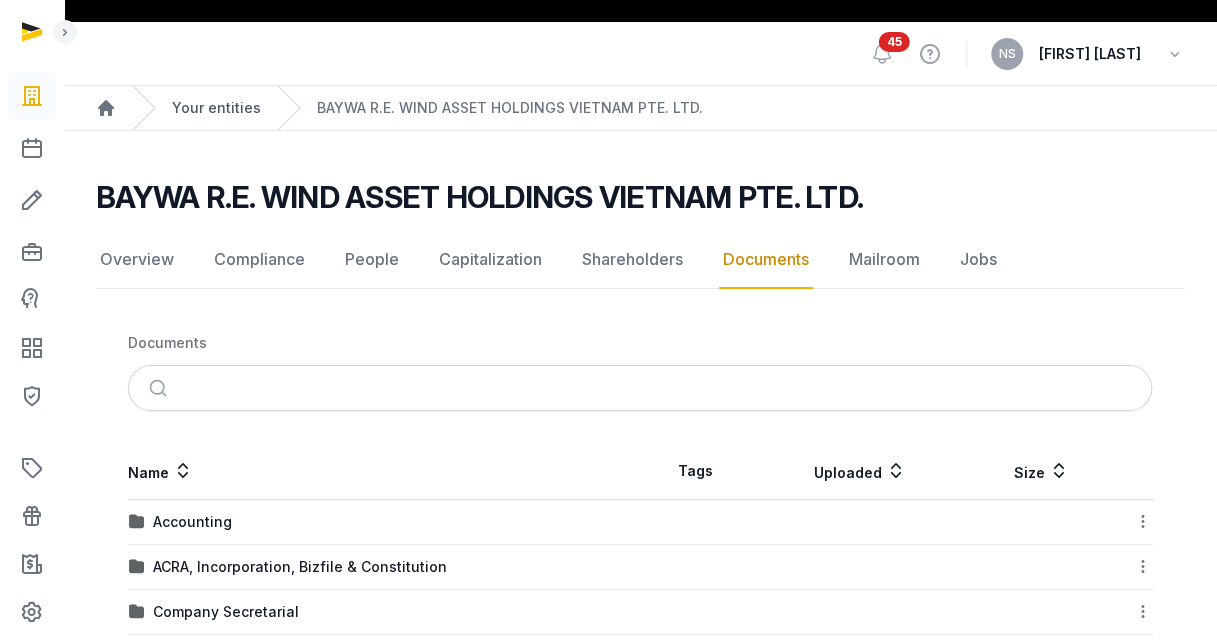 click on "Your entities" at bounding box center [216, 108] 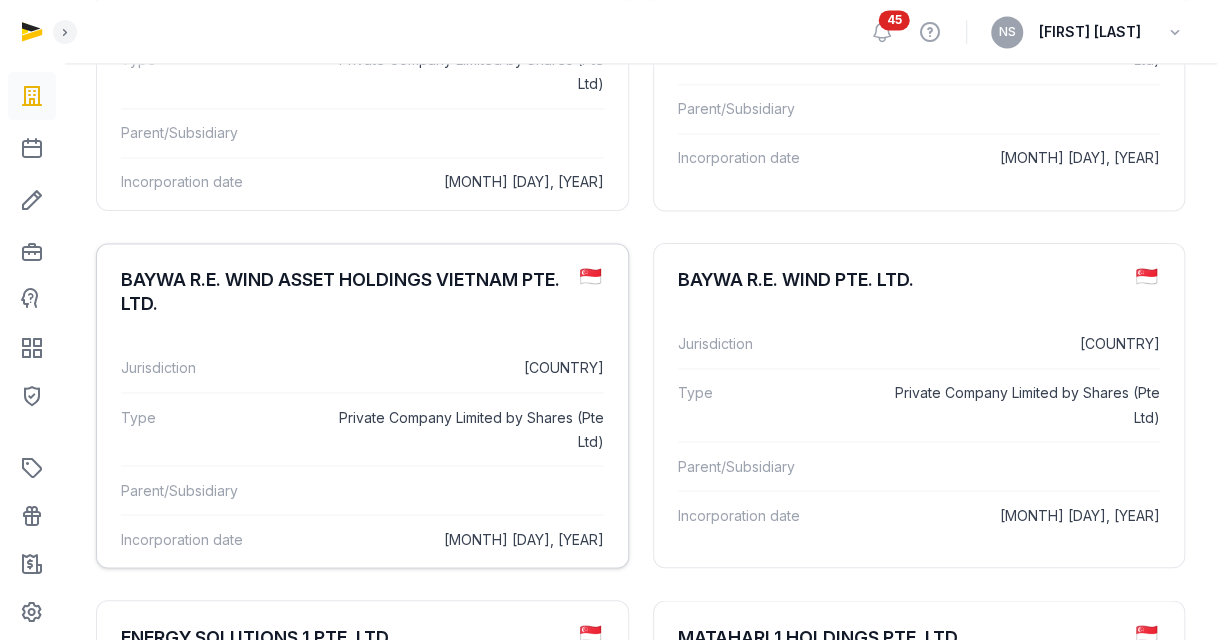 scroll, scrollTop: 1500, scrollLeft: 0, axis: vertical 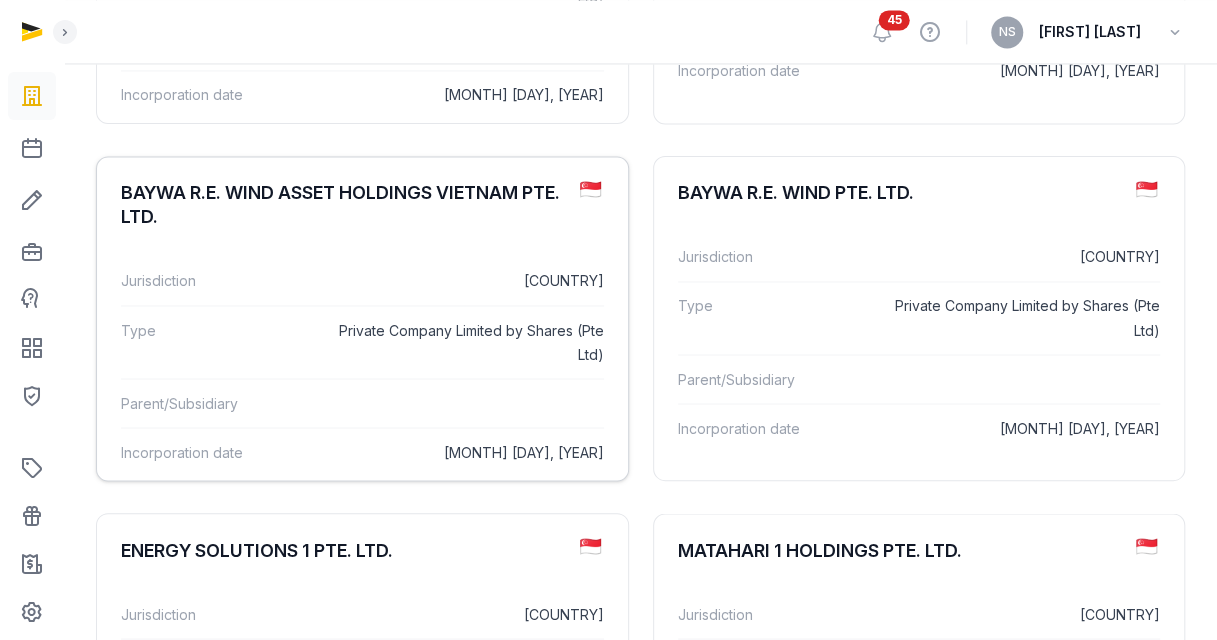 click on "Parent/Subsidiary" at bounding box center (362, 402) 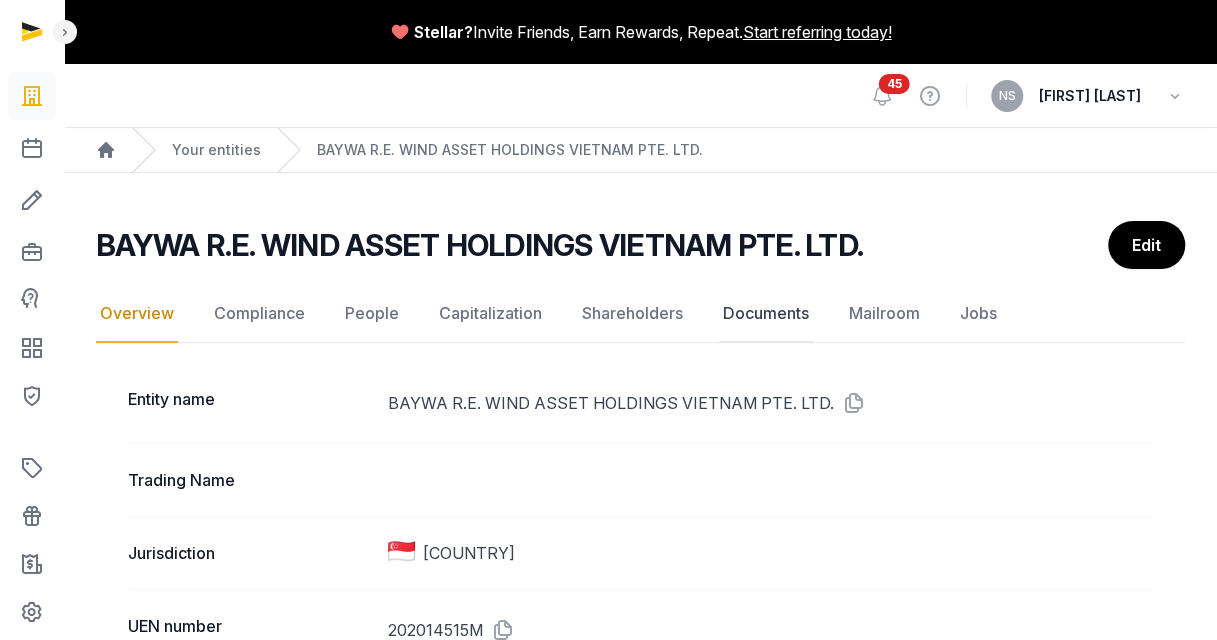 click on "Documents" 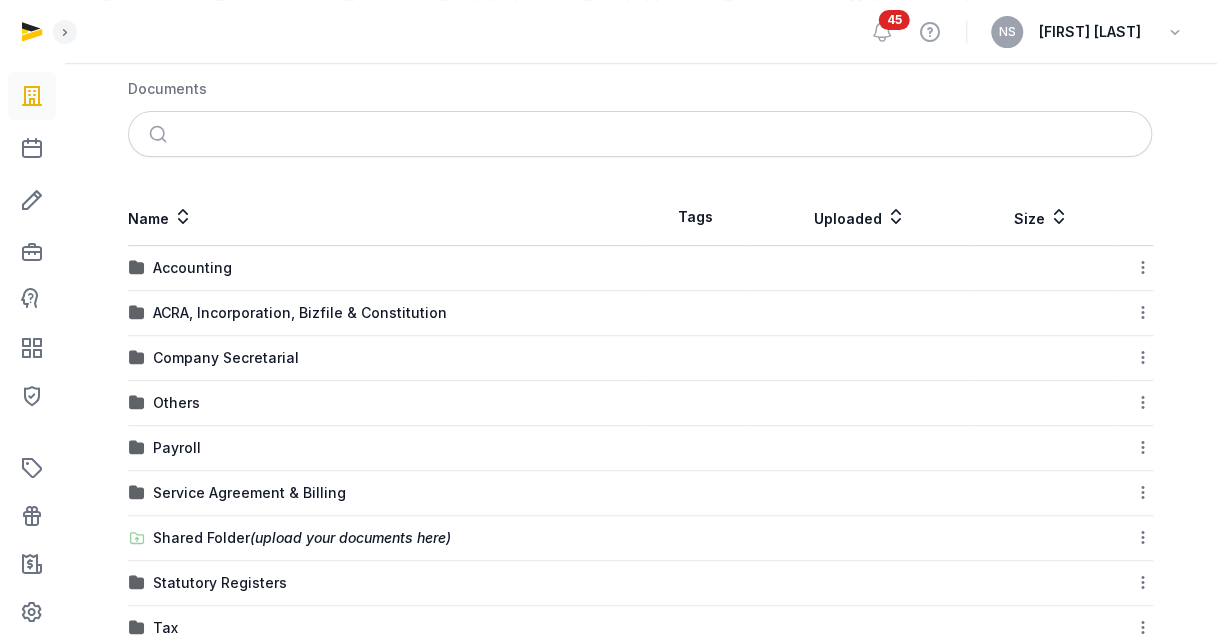 scroll, scrollTop: 300, scrollLeft: 0, axis: vertical 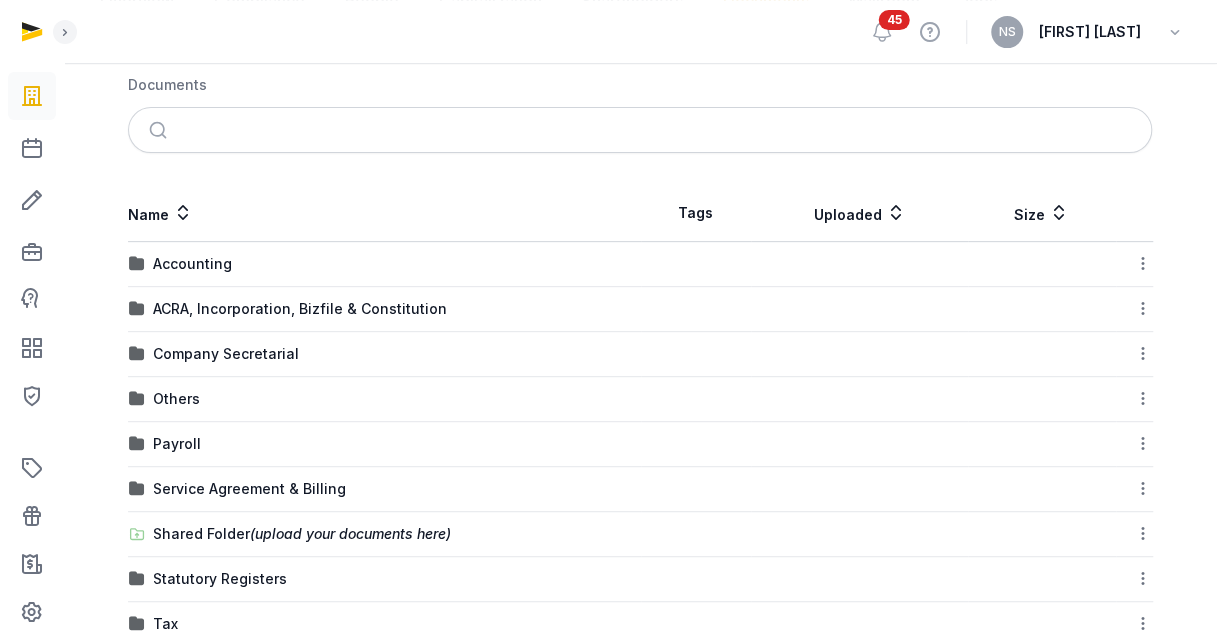 click on "Company Secretarial" at bounding box center [226, 354] 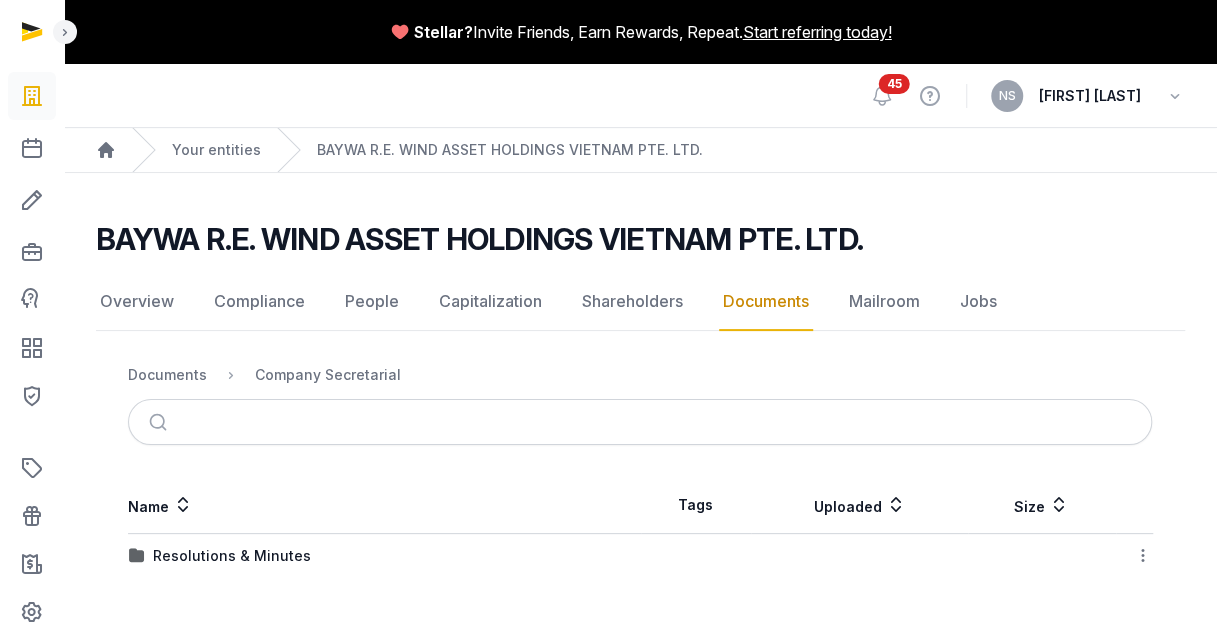 scroll, scrollTop: 0, scrollLeft: 0, axis: both 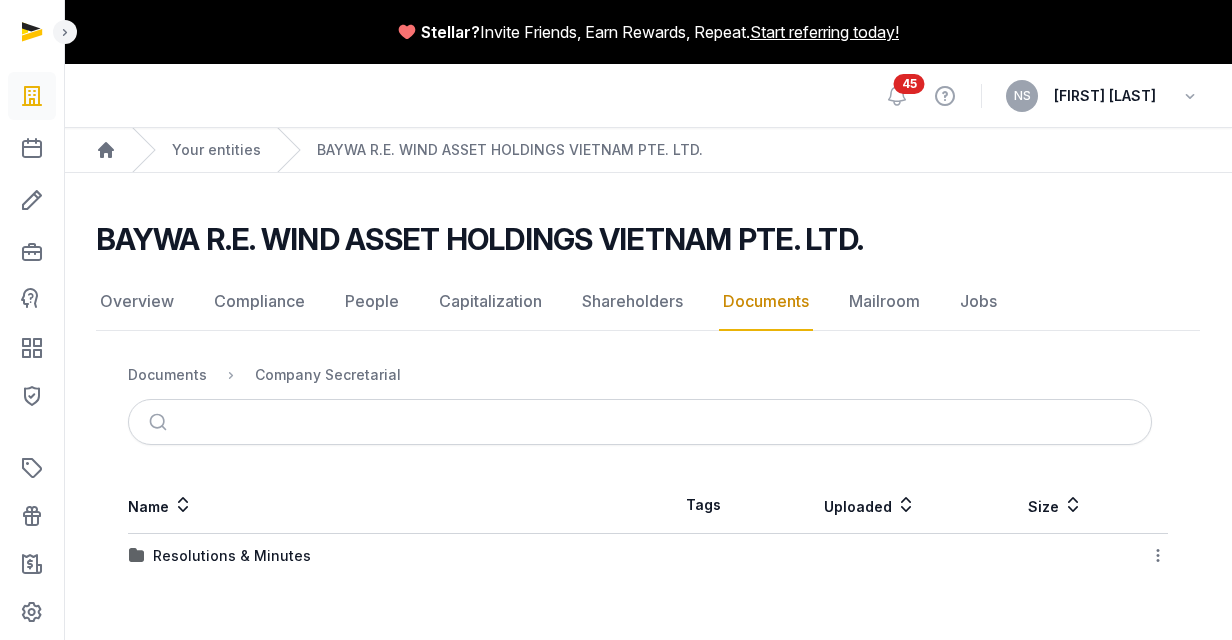 click on "Resolutions & Minutes" at bounding box center [232, 556] 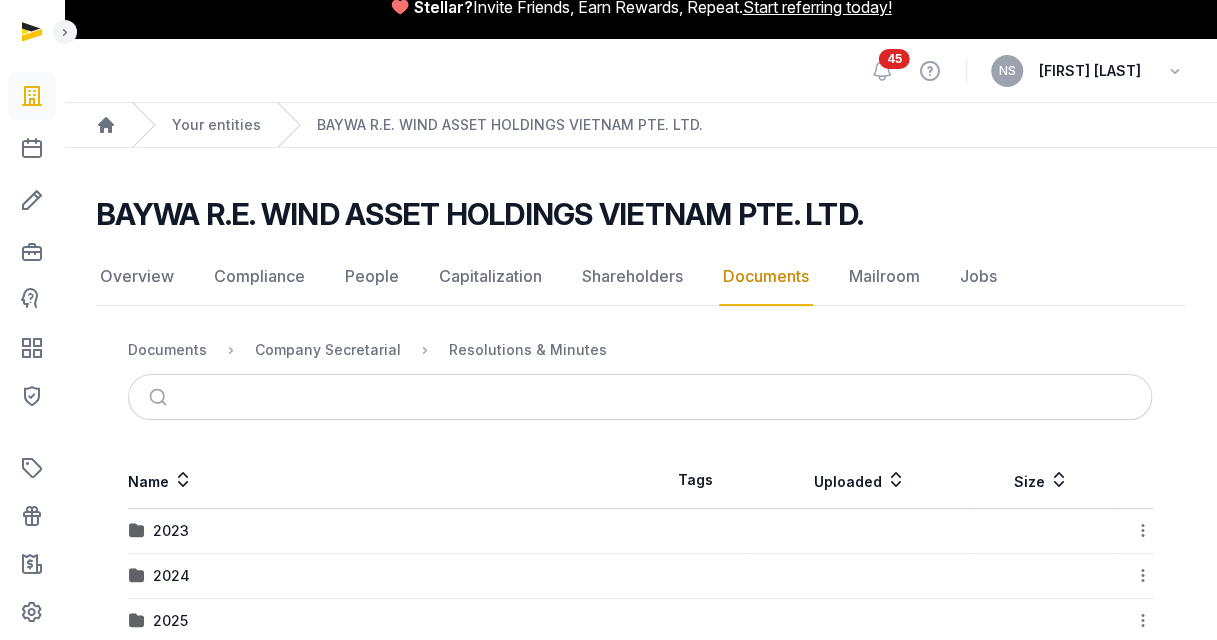 scroll, scrollTop: 66, scrollLeft: 0, axis: vertical 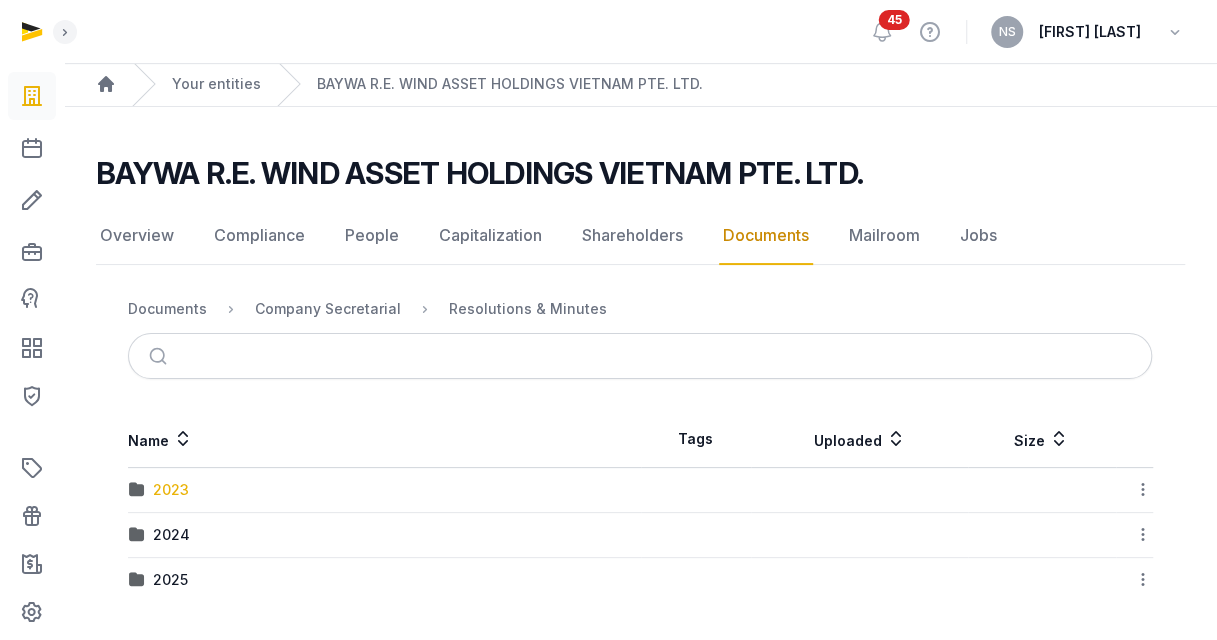 click on "2023" at bounding box center [171, 490] 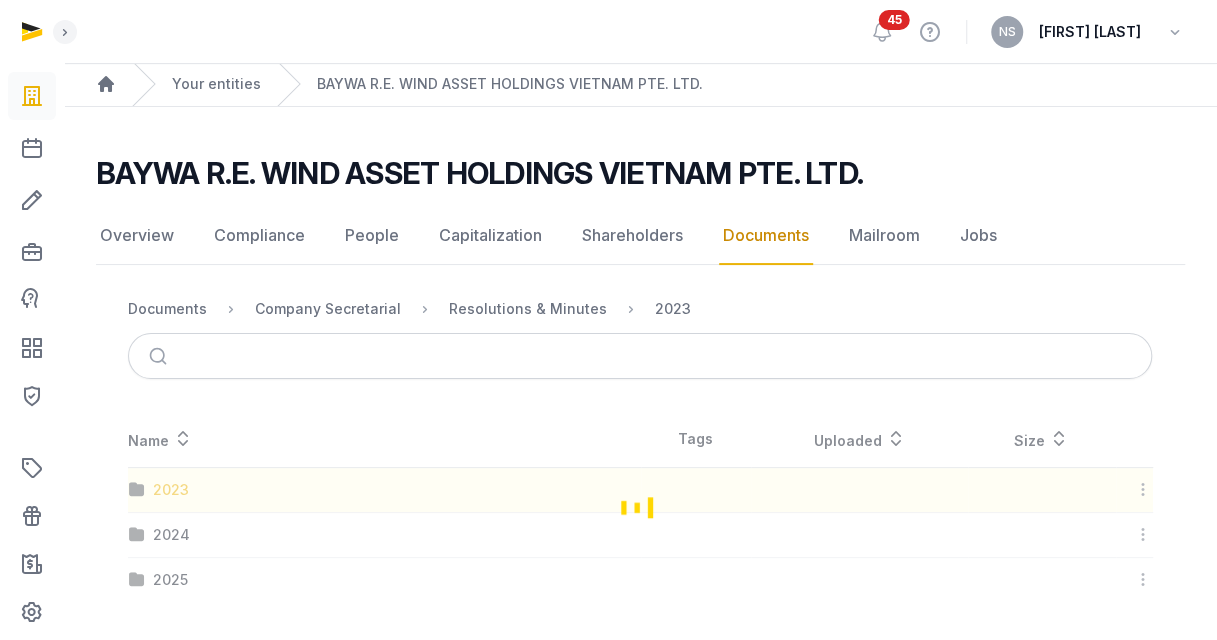 scroll, scrollTop: 21, scrollLeft: 0, axis: vertical 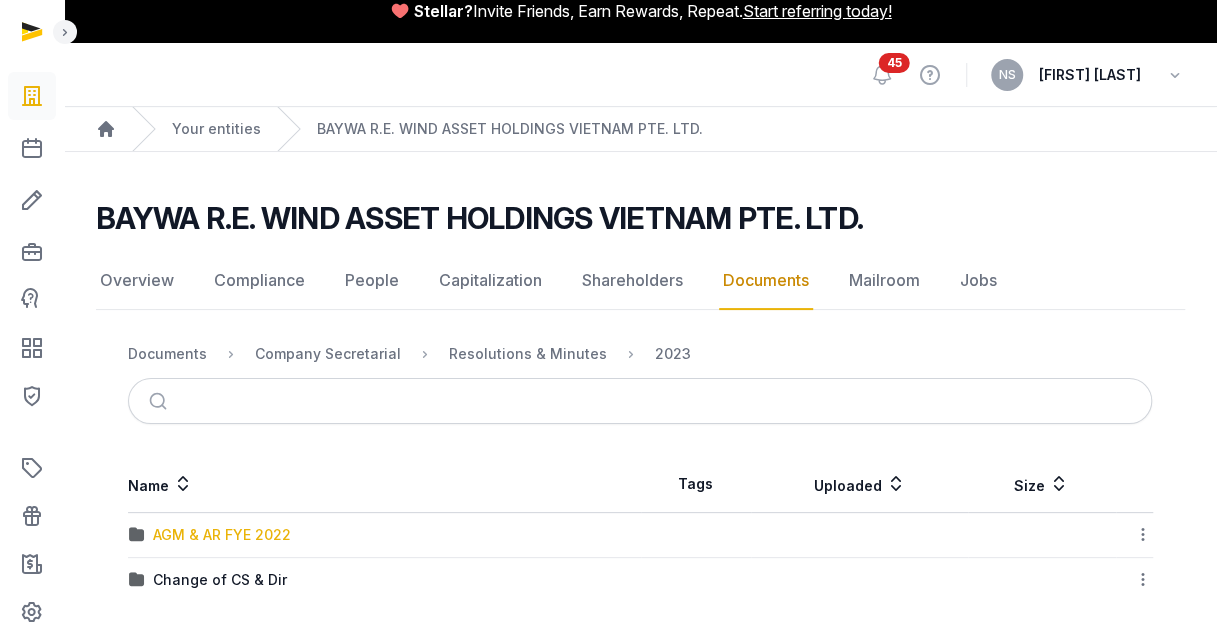 click on "AGM & AR FYE 2022" at bounding box center [222, 535] 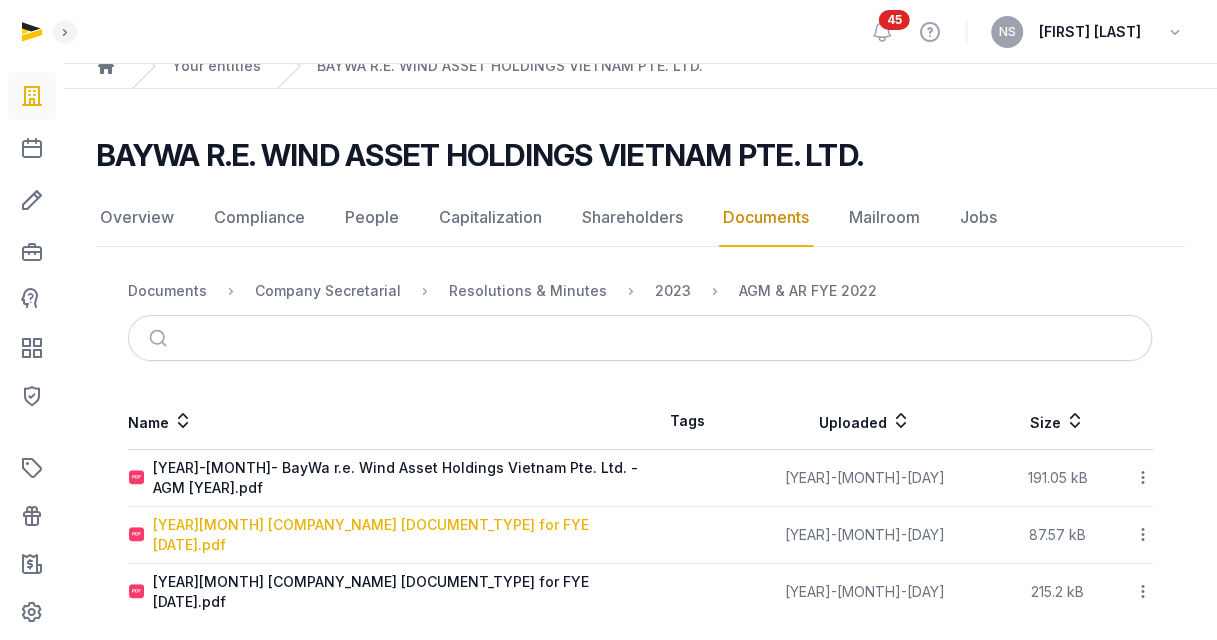 scroll, scrollTop: 90, scrollLeft: 0, axis: vertical 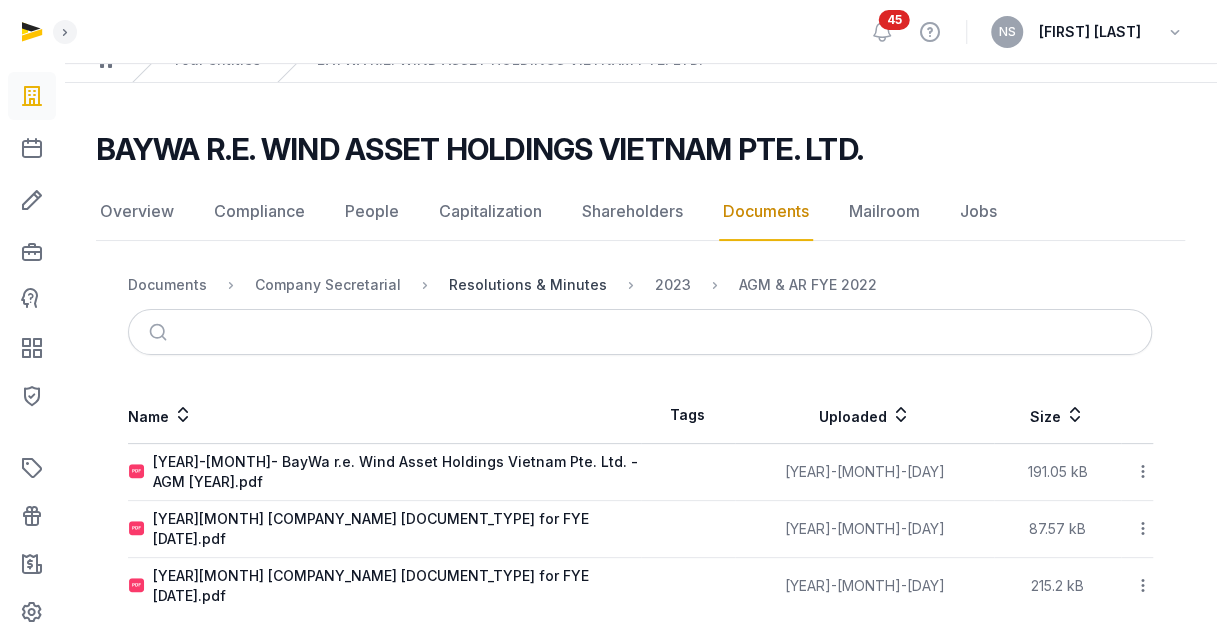 click on "Resolutions & Minutes" at bounding box center (528, 285) 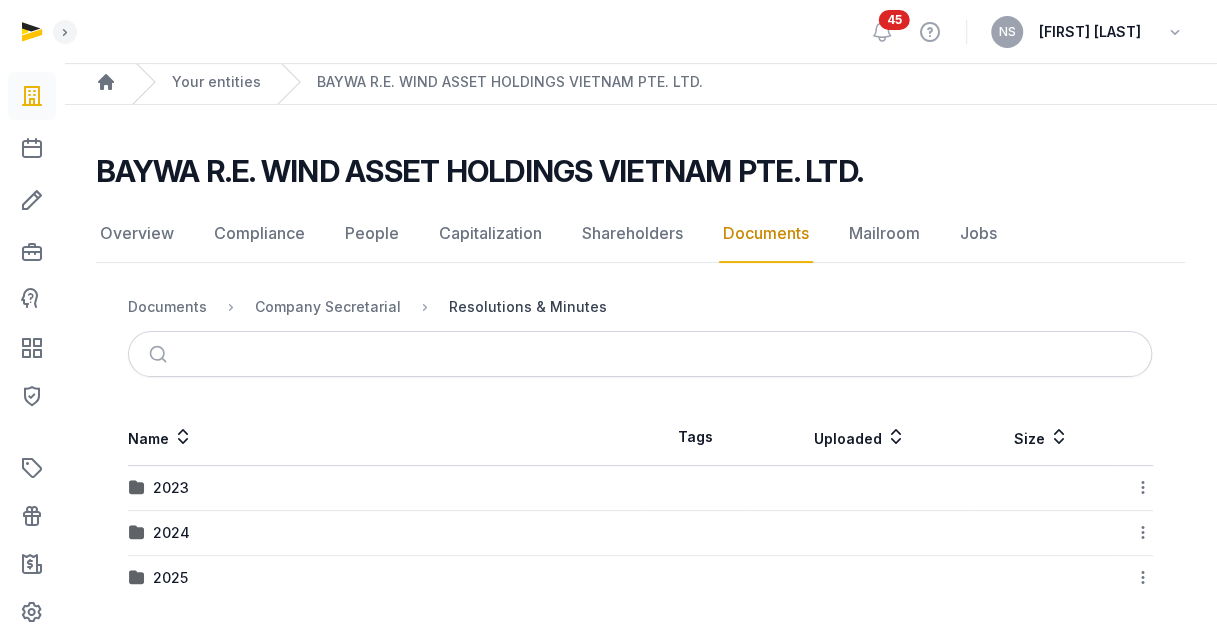 scroll, scrollTop: 66, scrollLeft: 0, axis: vertical 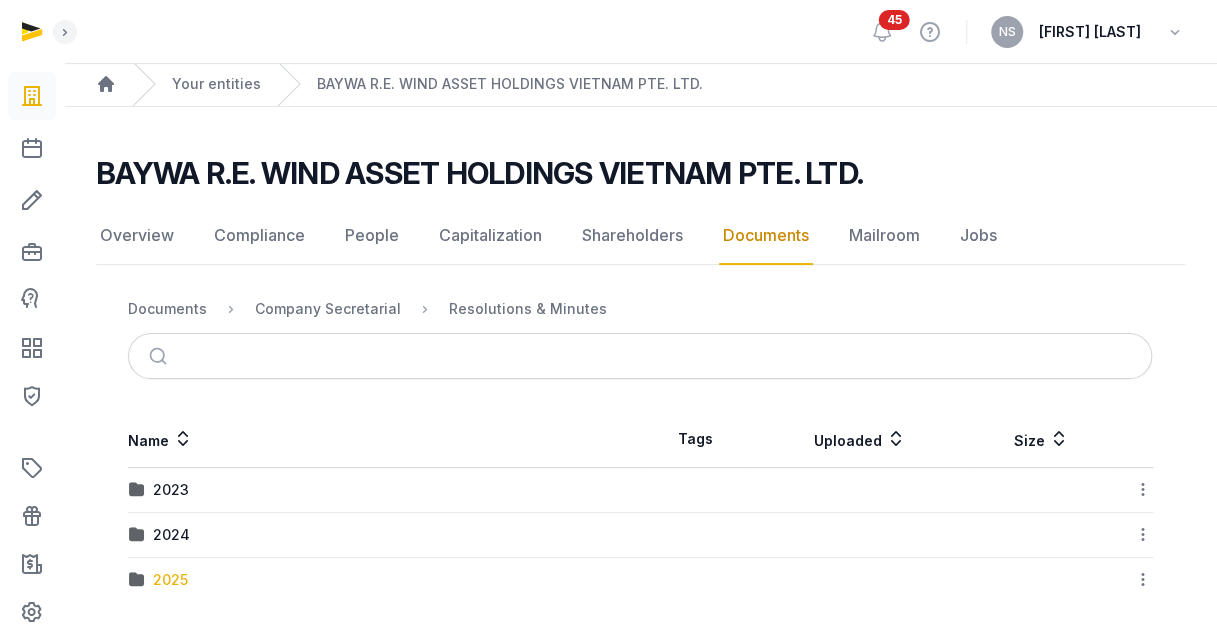 click on "2025" at bounding box center (170, 580) 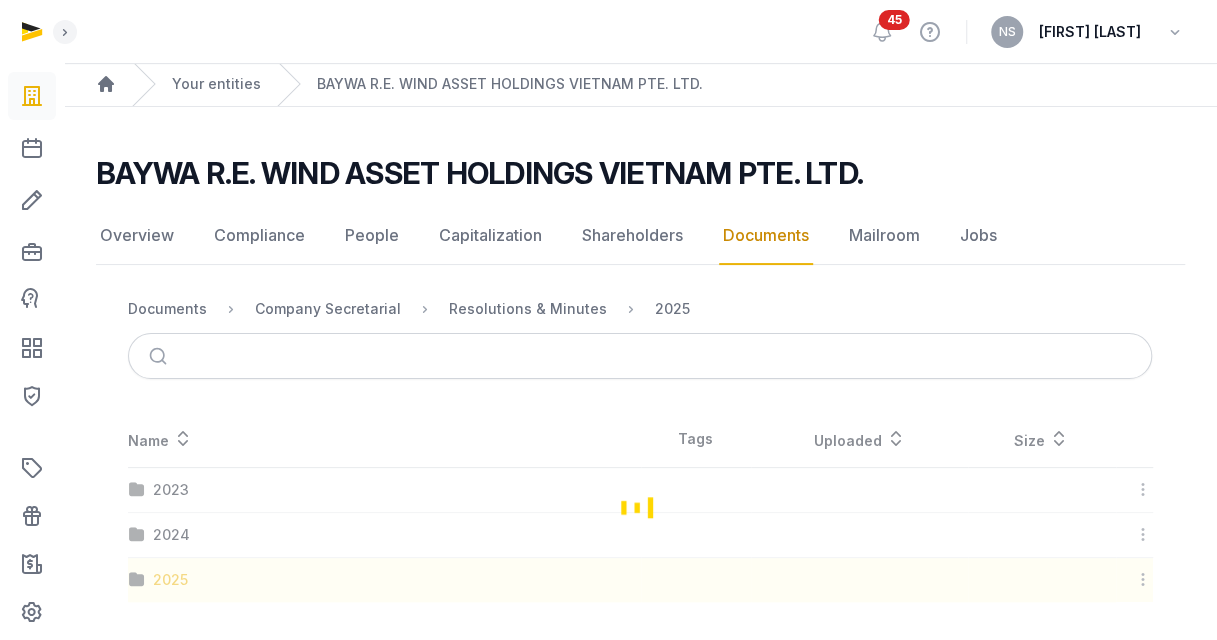 scroll, scrollTop: 90, scrollLeft: 0, axis: vertical 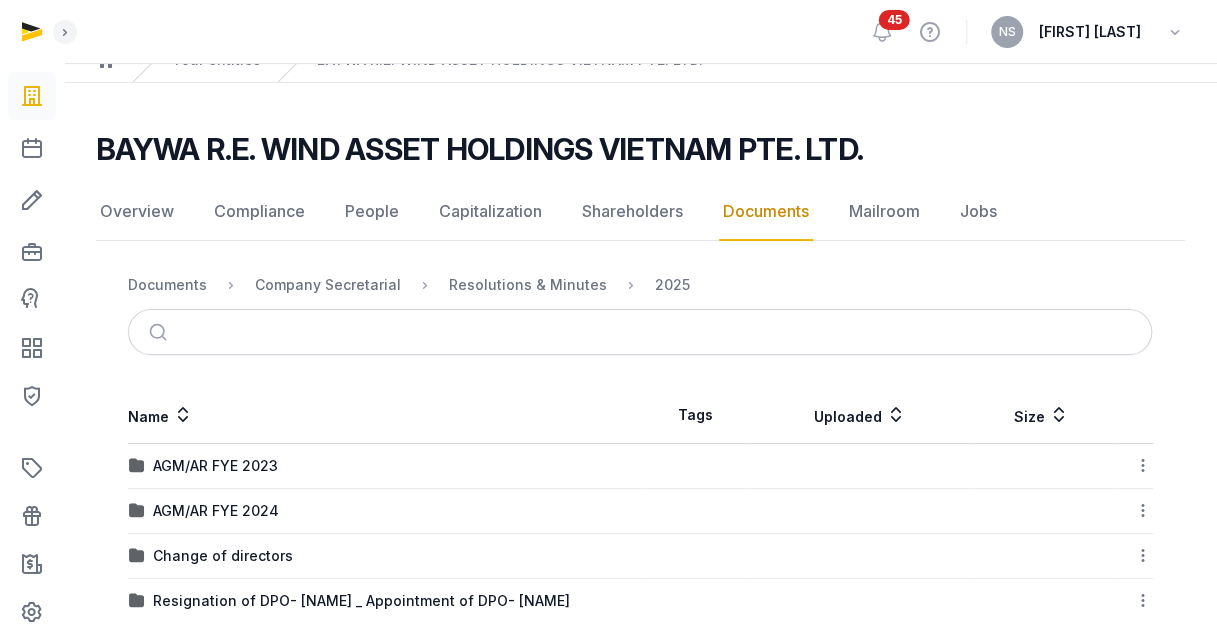 click 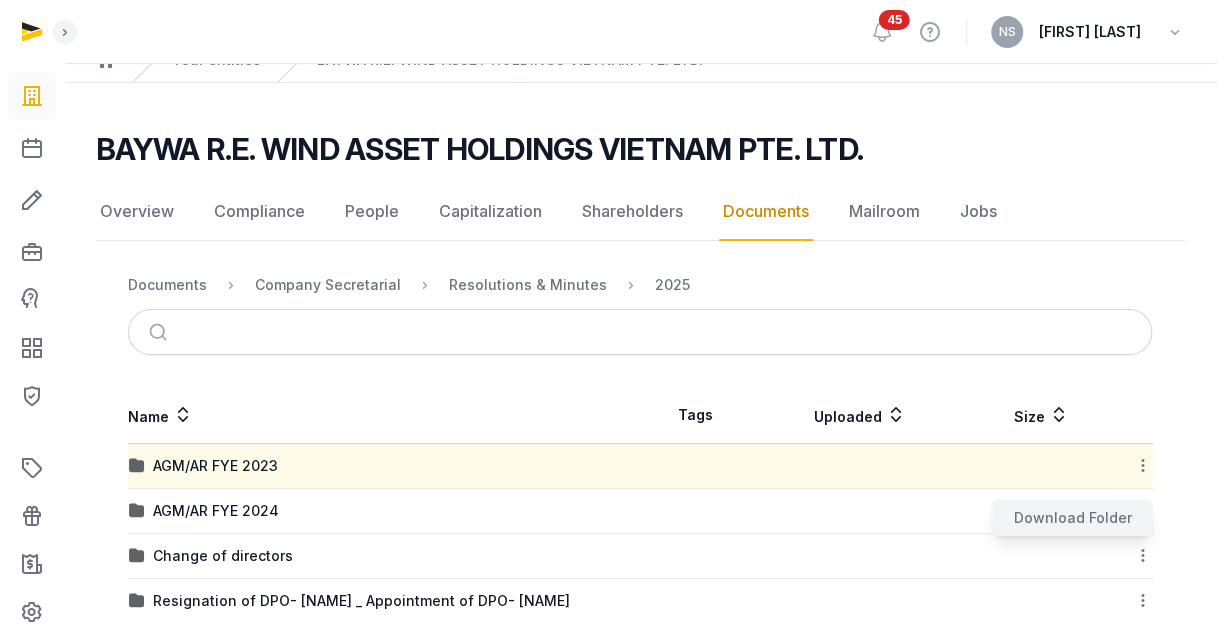 click on "Download Folder" 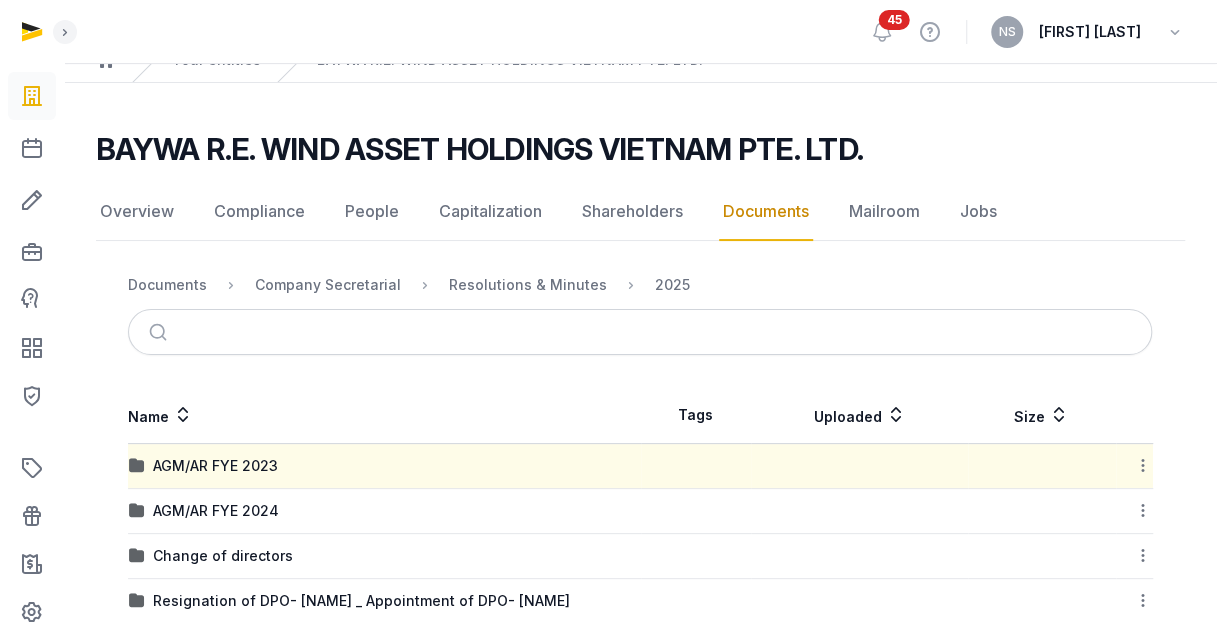 click 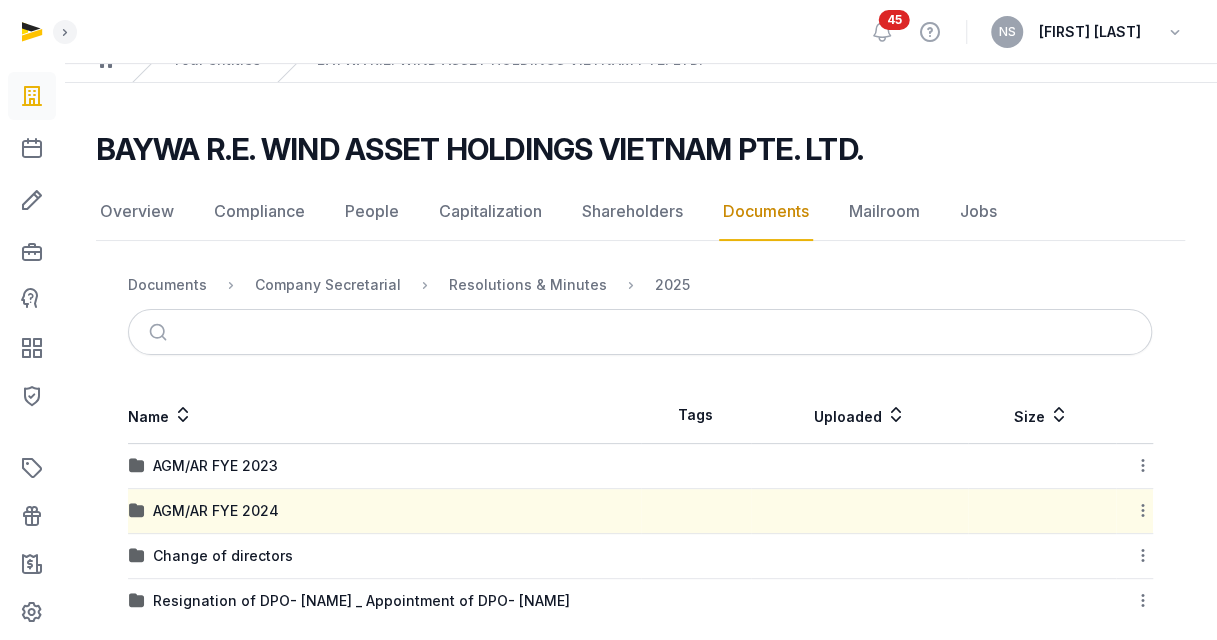 scroll, scrollTop: 110, scrollLeft: 0, axis: vertical 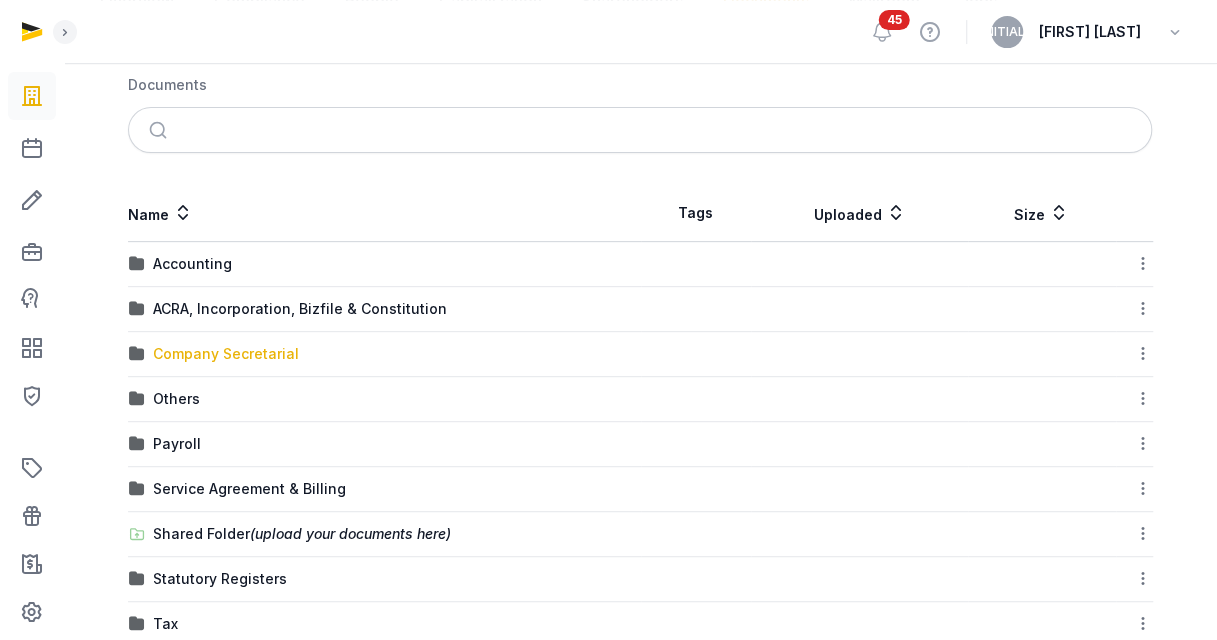 click on "Company Secretarial" at bounding box center (226, 354) 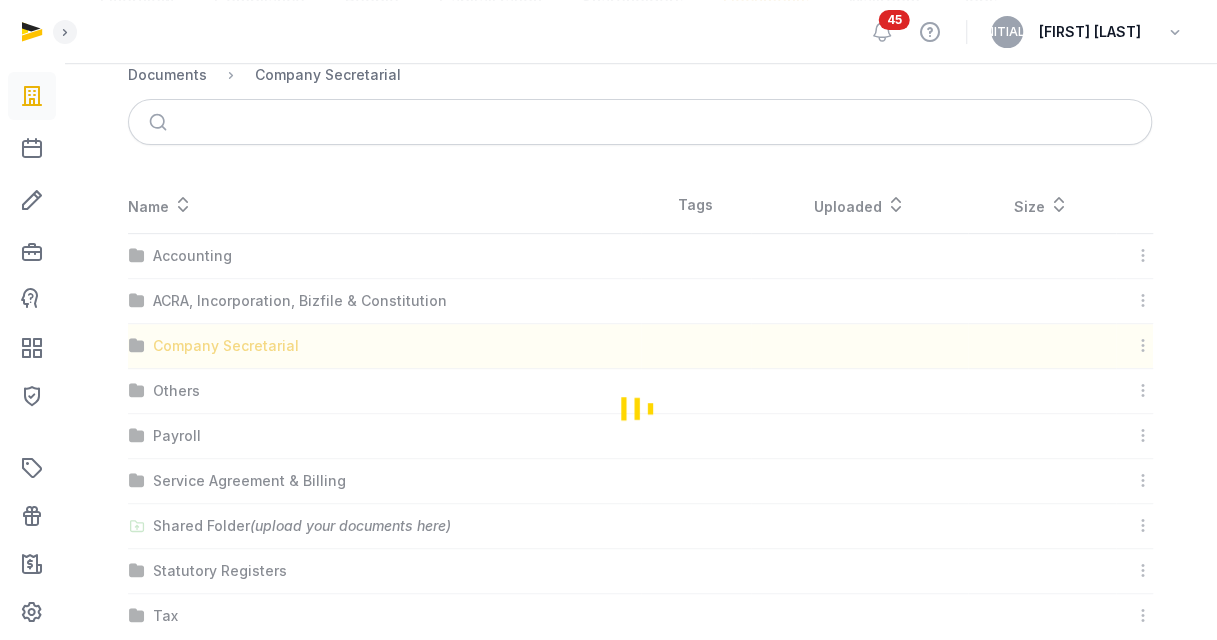 scroll, scrollTop: 0, scrollLeft: 0, axis: both 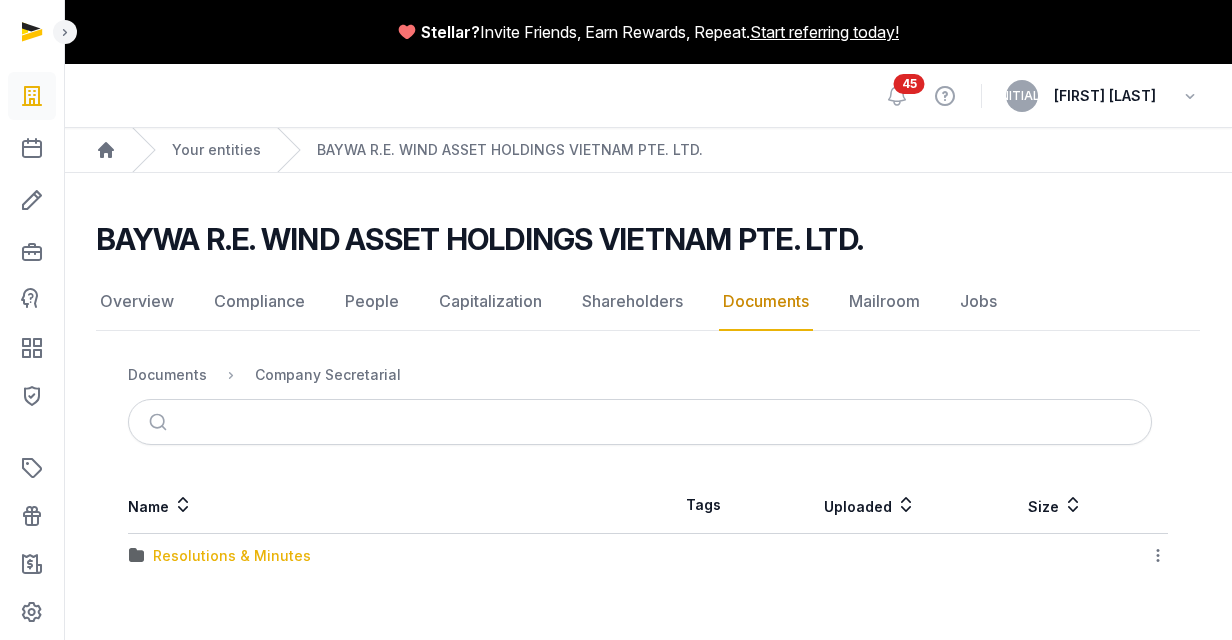 click on "Resolutions & Minutes" at bounding box center (232, 556) 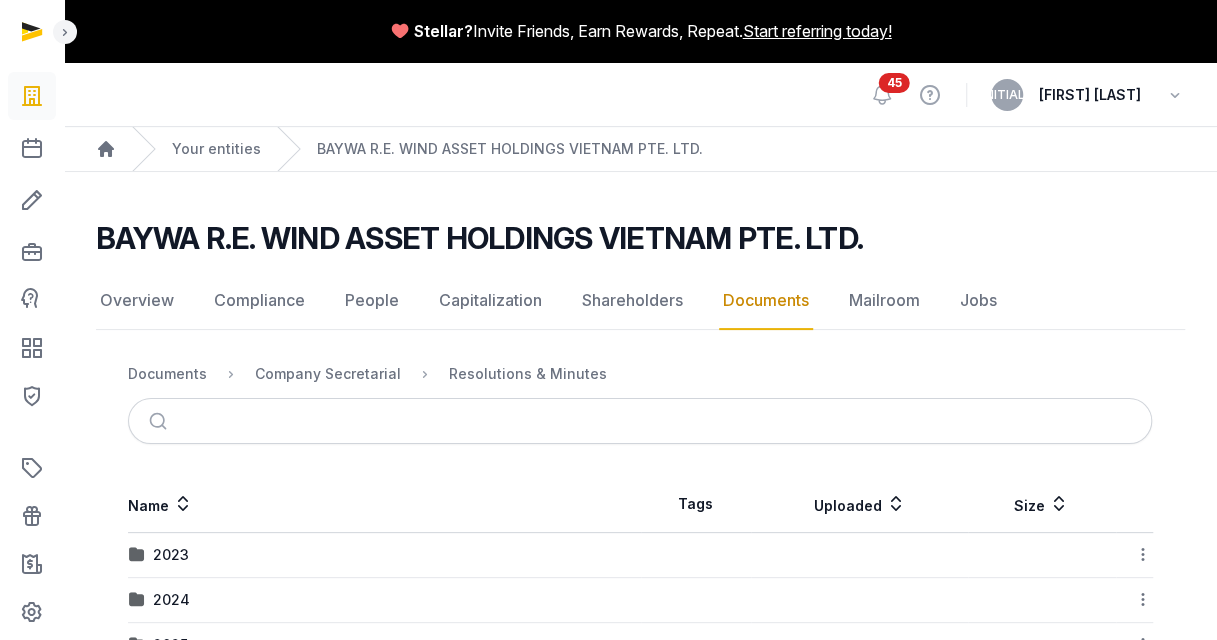 scroll, scrollTop: 66, scrollLeft: 0, axis: vertical 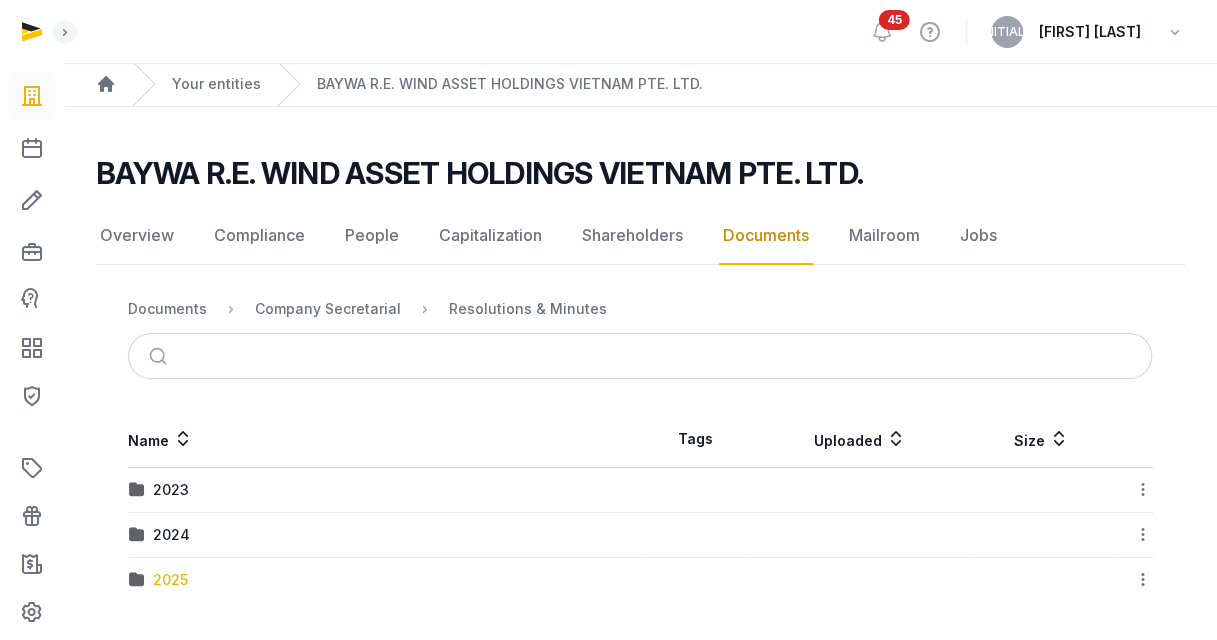 click on "2025" at bounding box center (170, 580) 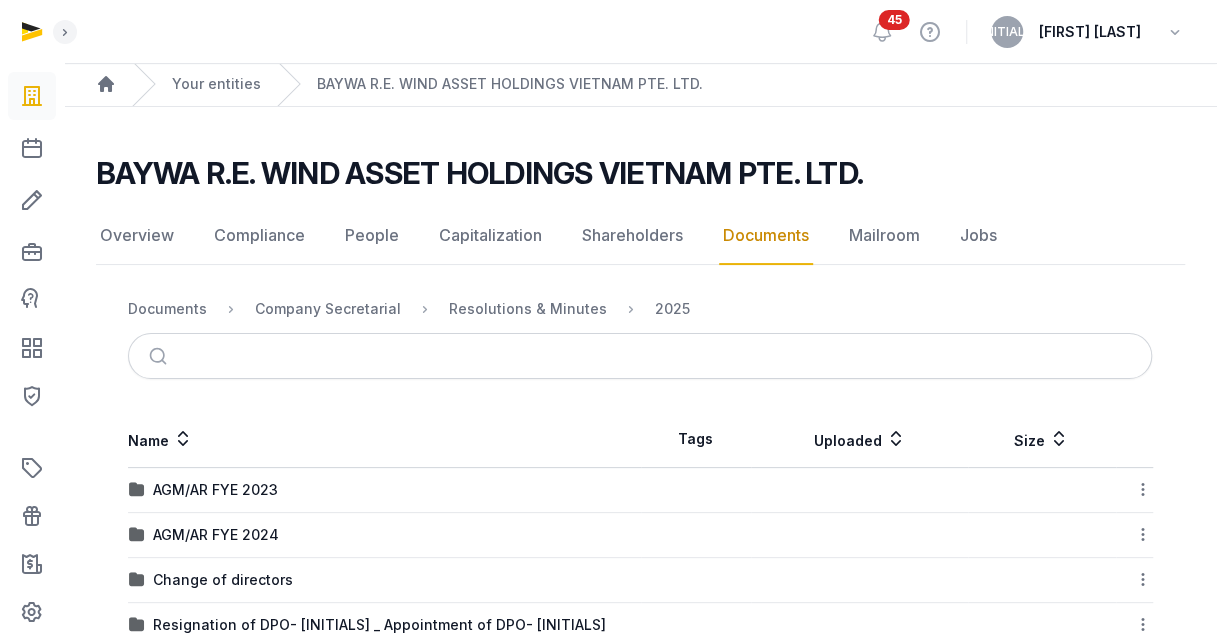 click 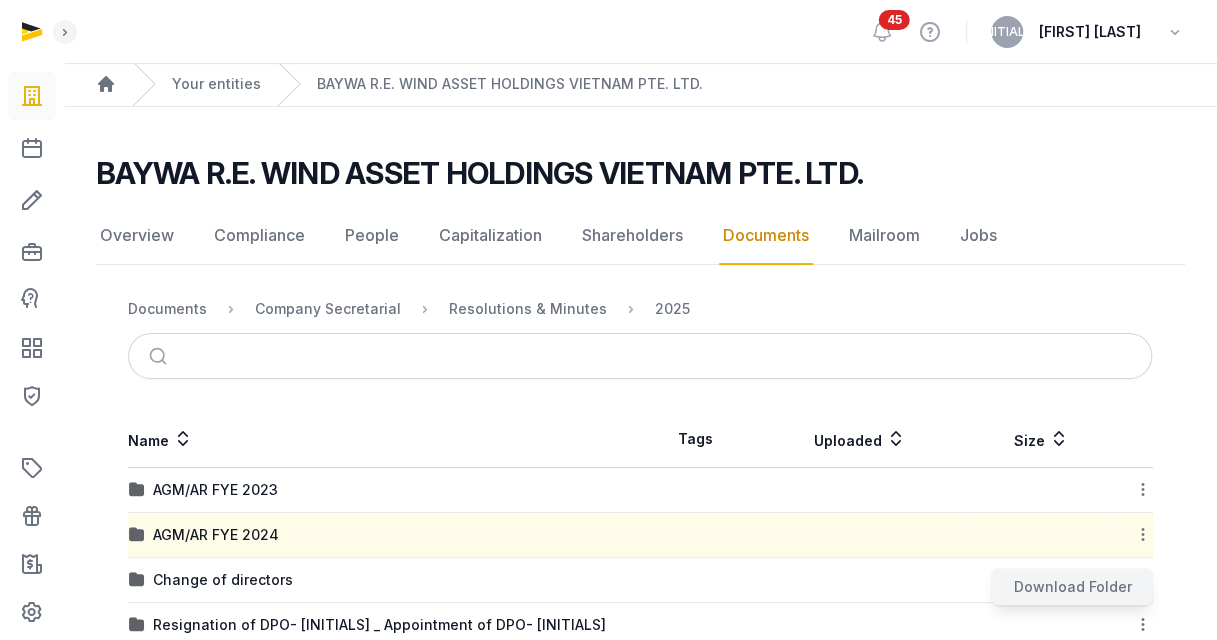 click on "Download Folder" 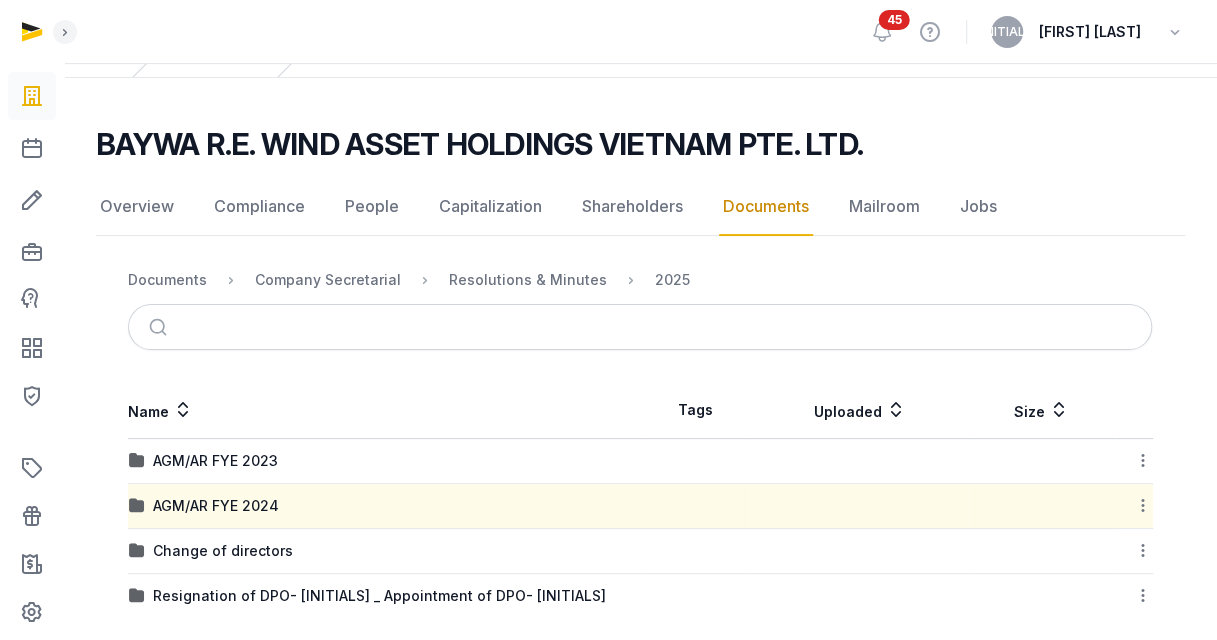 scroll, scrollTop: 110, scrollLeft: 0, axis: vertical 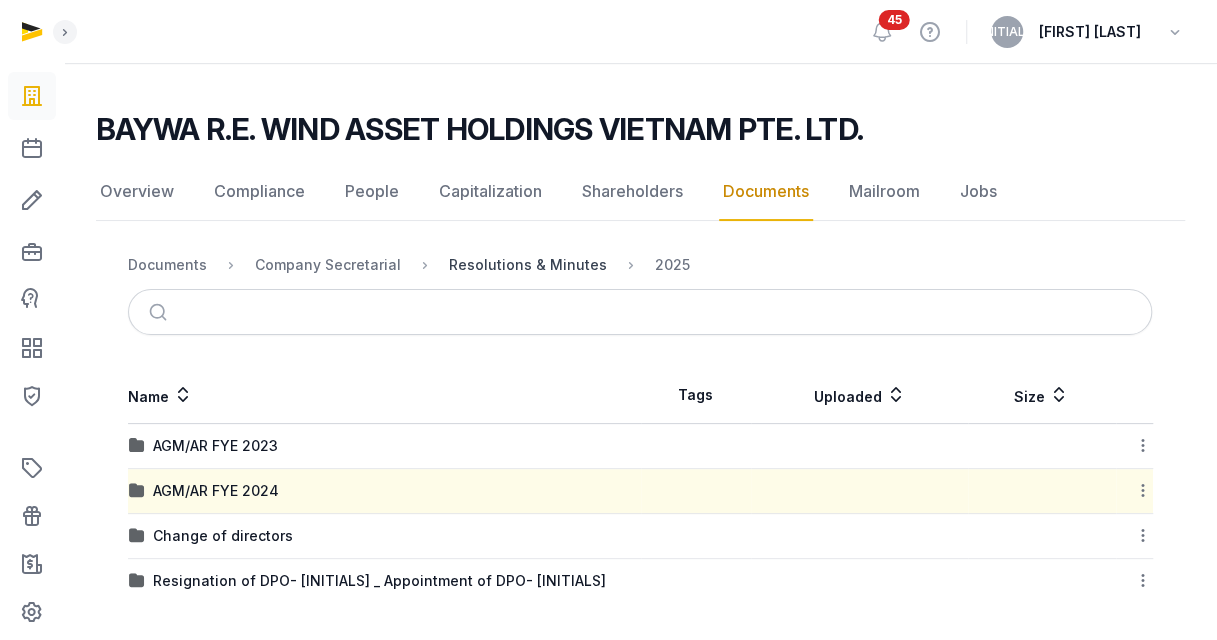 click on "Resolutions & Minutes" at bounding box center (528, 265) 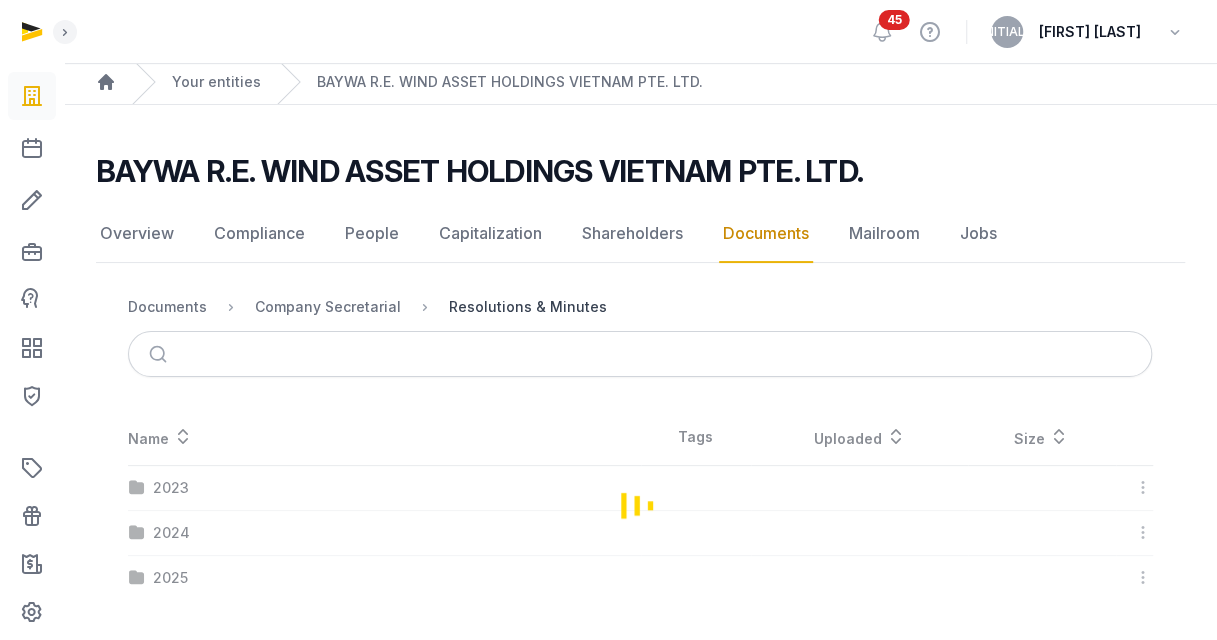 scroll, scrollTop: 66, scrollLeft: 0, axis: vertical 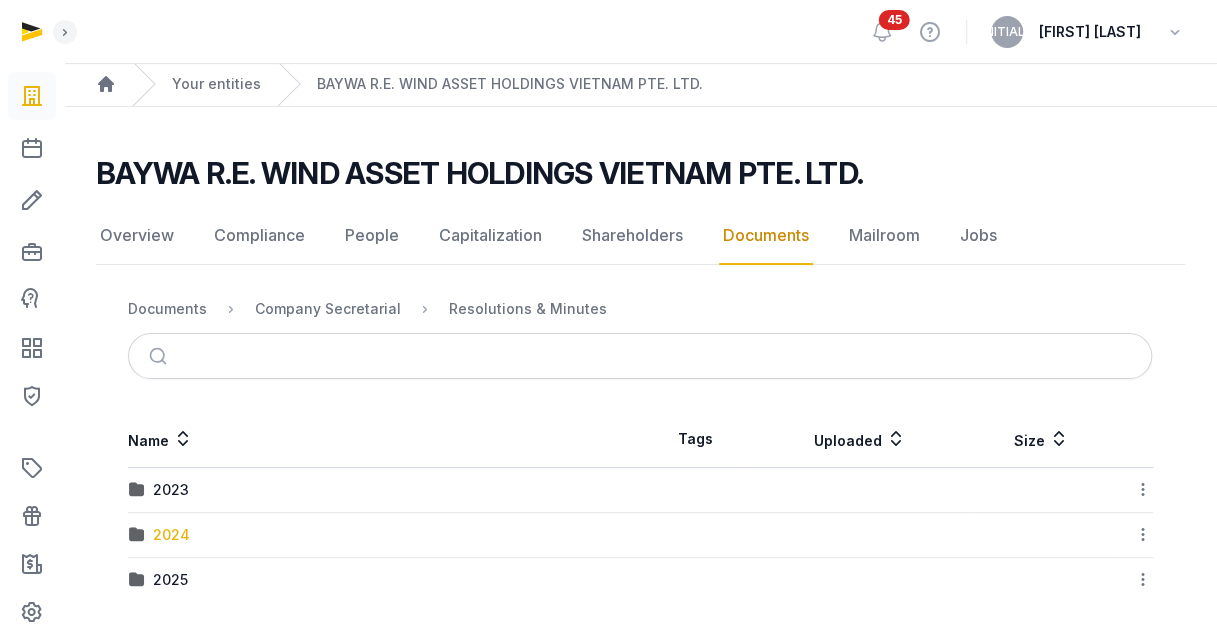 click on "2024" at bounding box center (171, 535) 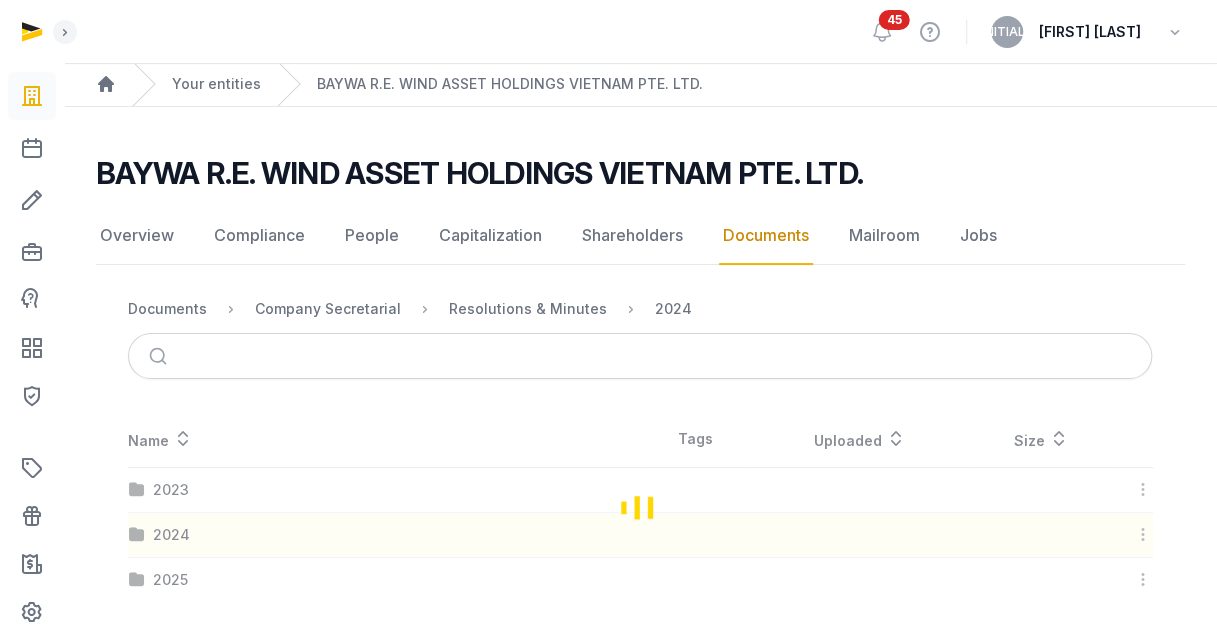 scroll, scrollTop: 110, scrollLeft: 0, axis: vertical 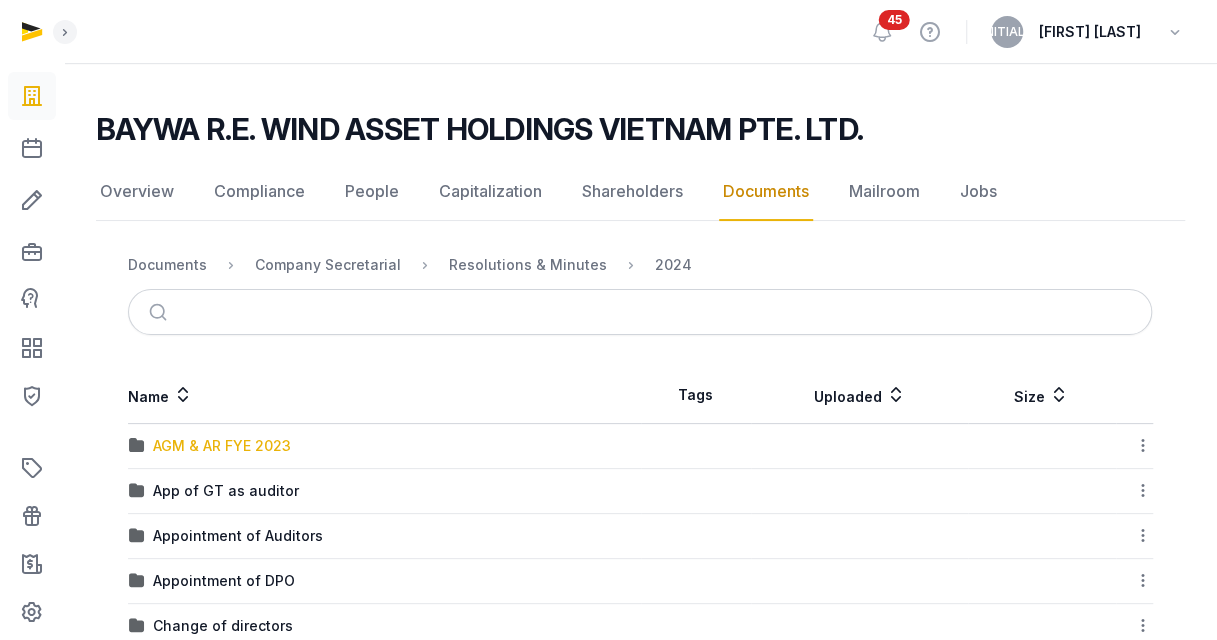 click on "AGM & AR FYE 2023" at bounding box center [222, 446] 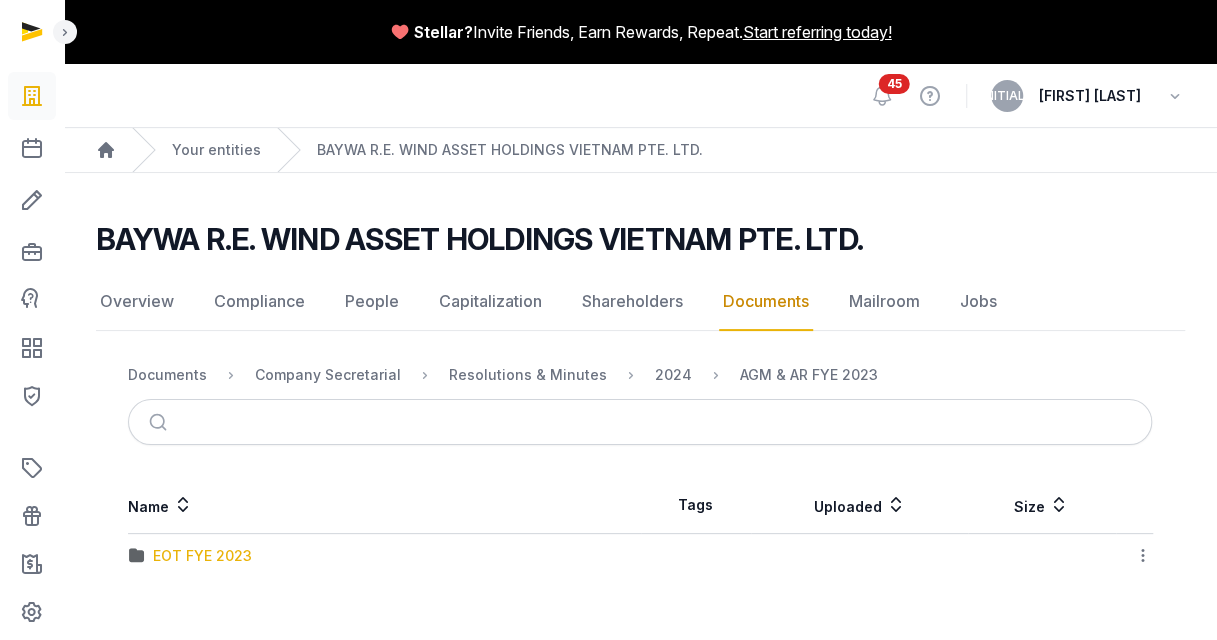 scroll, scrollTop: 0, scrollLeft: 0, axis: both 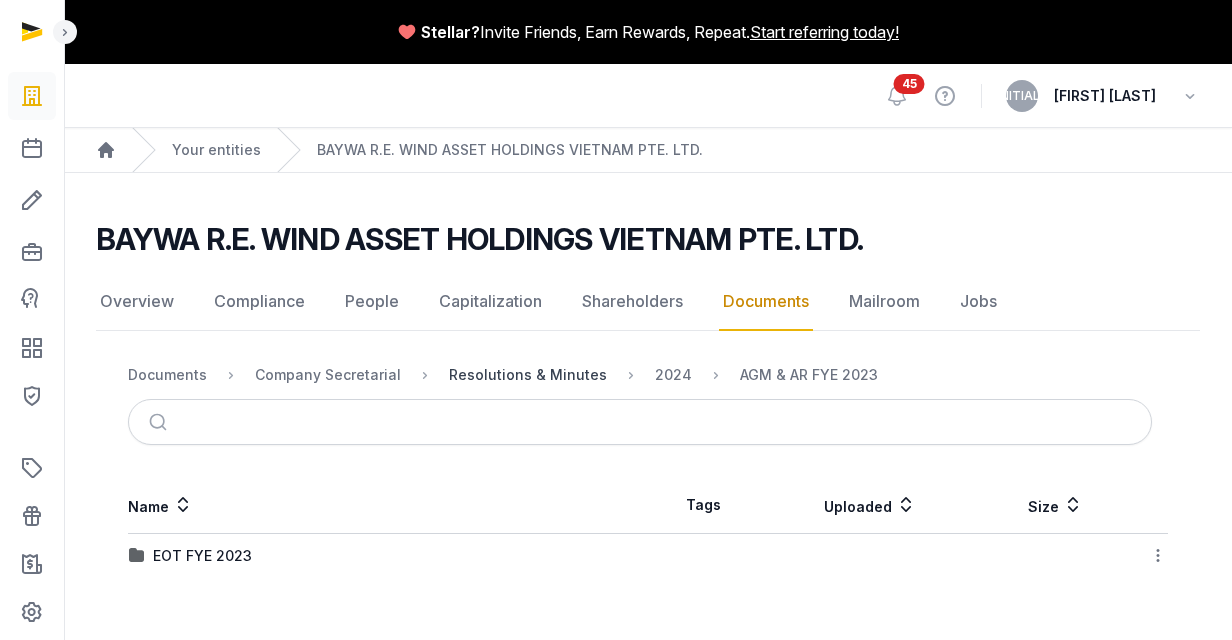 click on "Resolutions & Minutes" at bounding box center (528, 375) 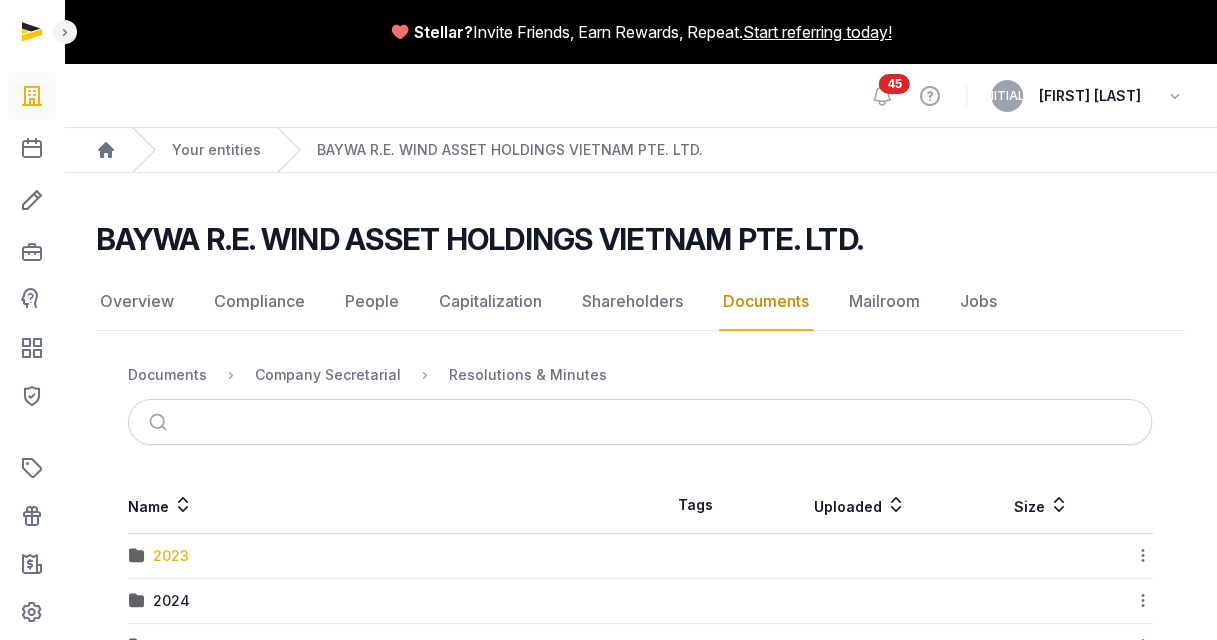 click on "2023" at bounding box center [171, 556] 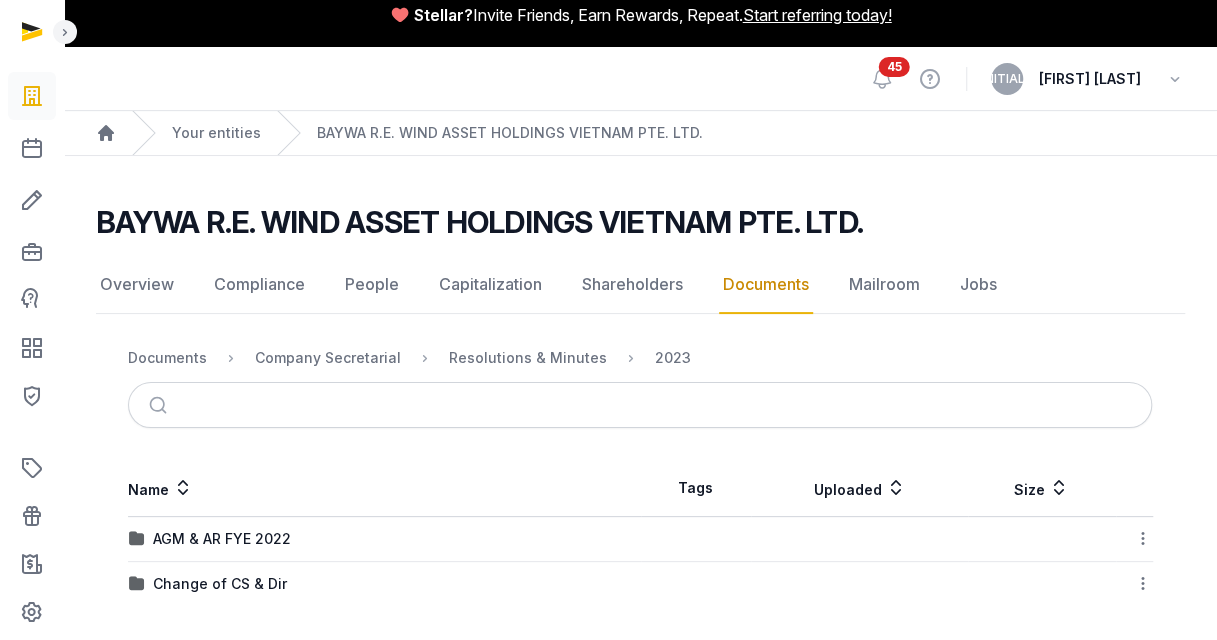 scroll, scrollTop: 21, scrollLeft: 0, axis: vertical 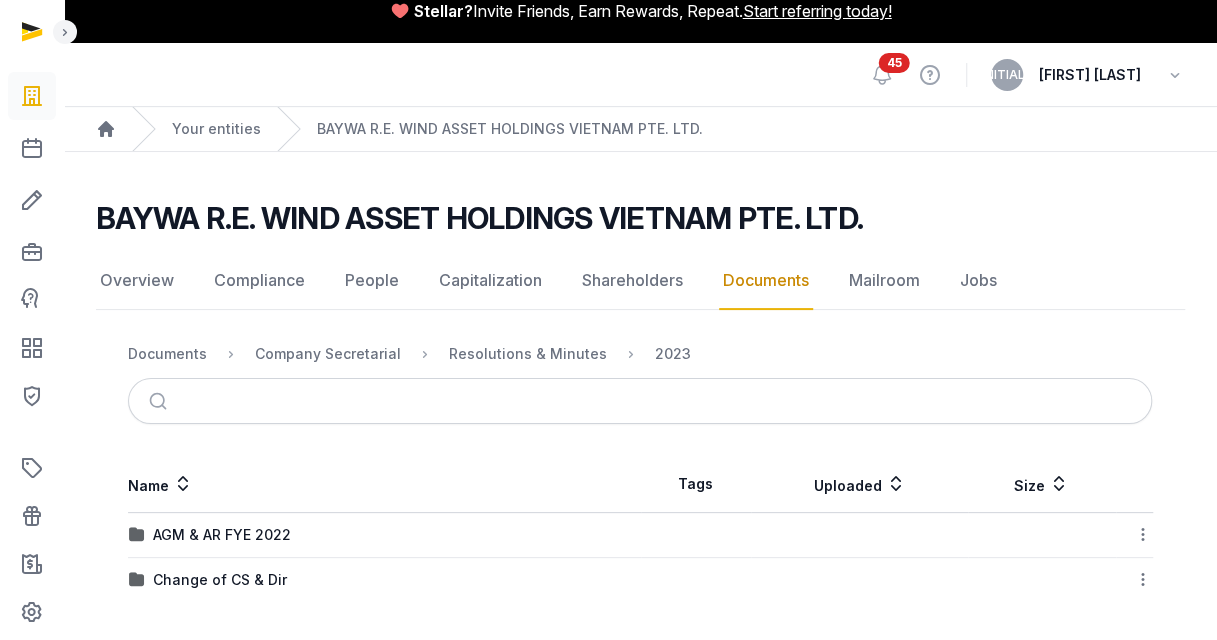 click 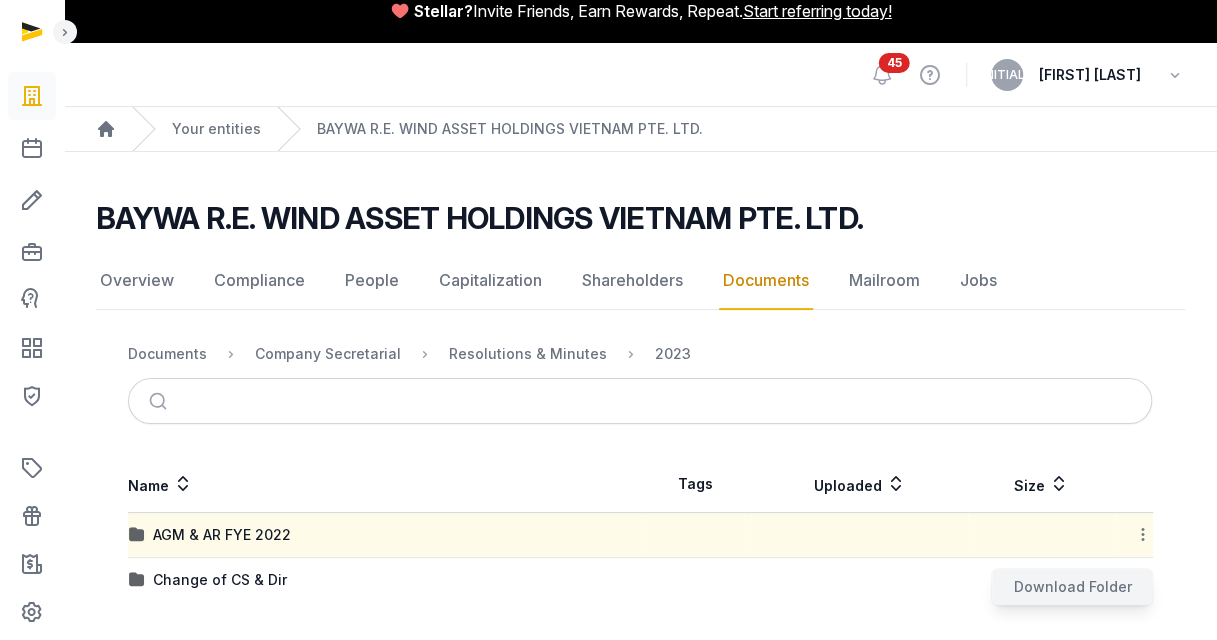 click on "Download Folder" 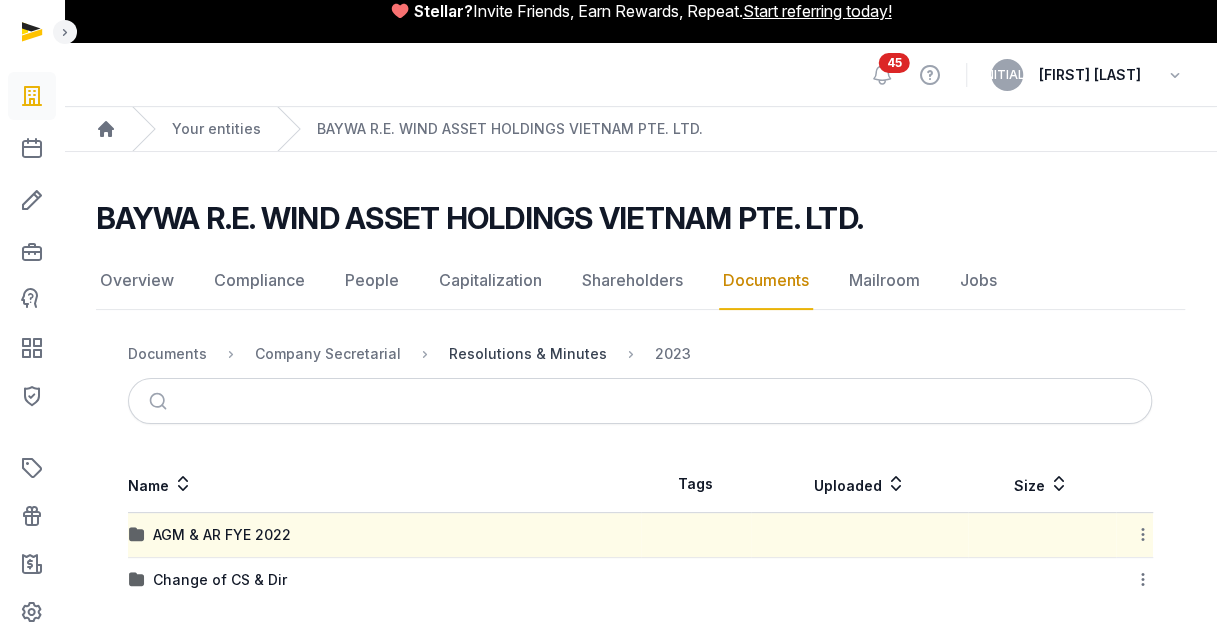 click on "Resolutions & Minutes" at bounding box center (528, 354) 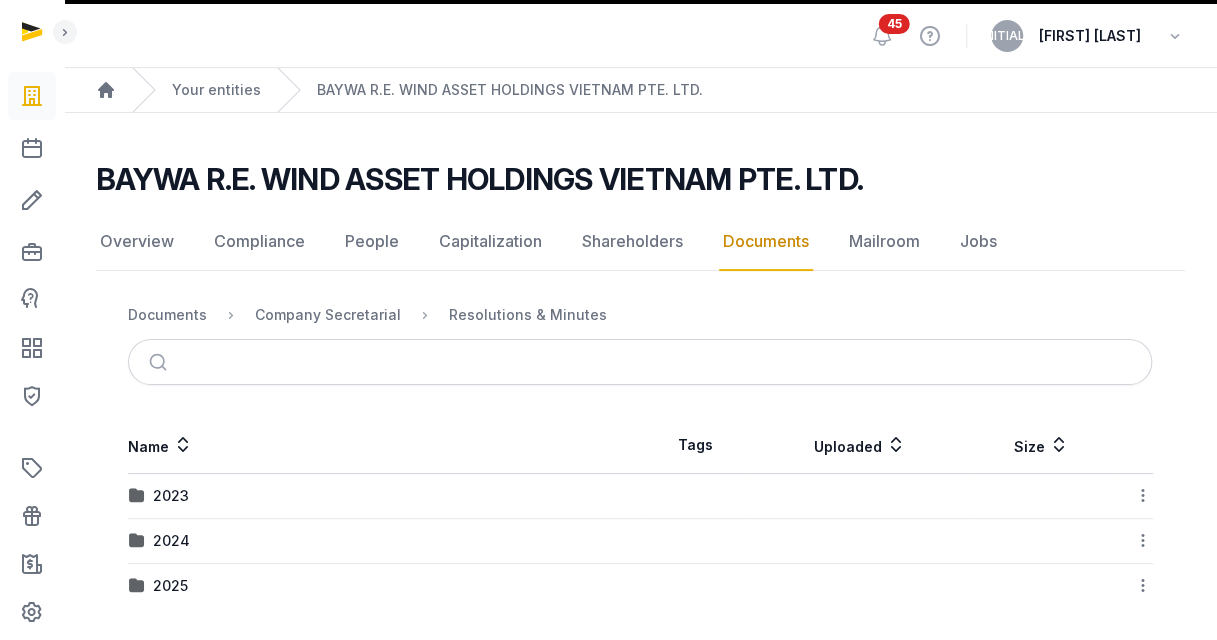 scroll, scrollTop: 66, scrollLeft: 0, axis: vertical 